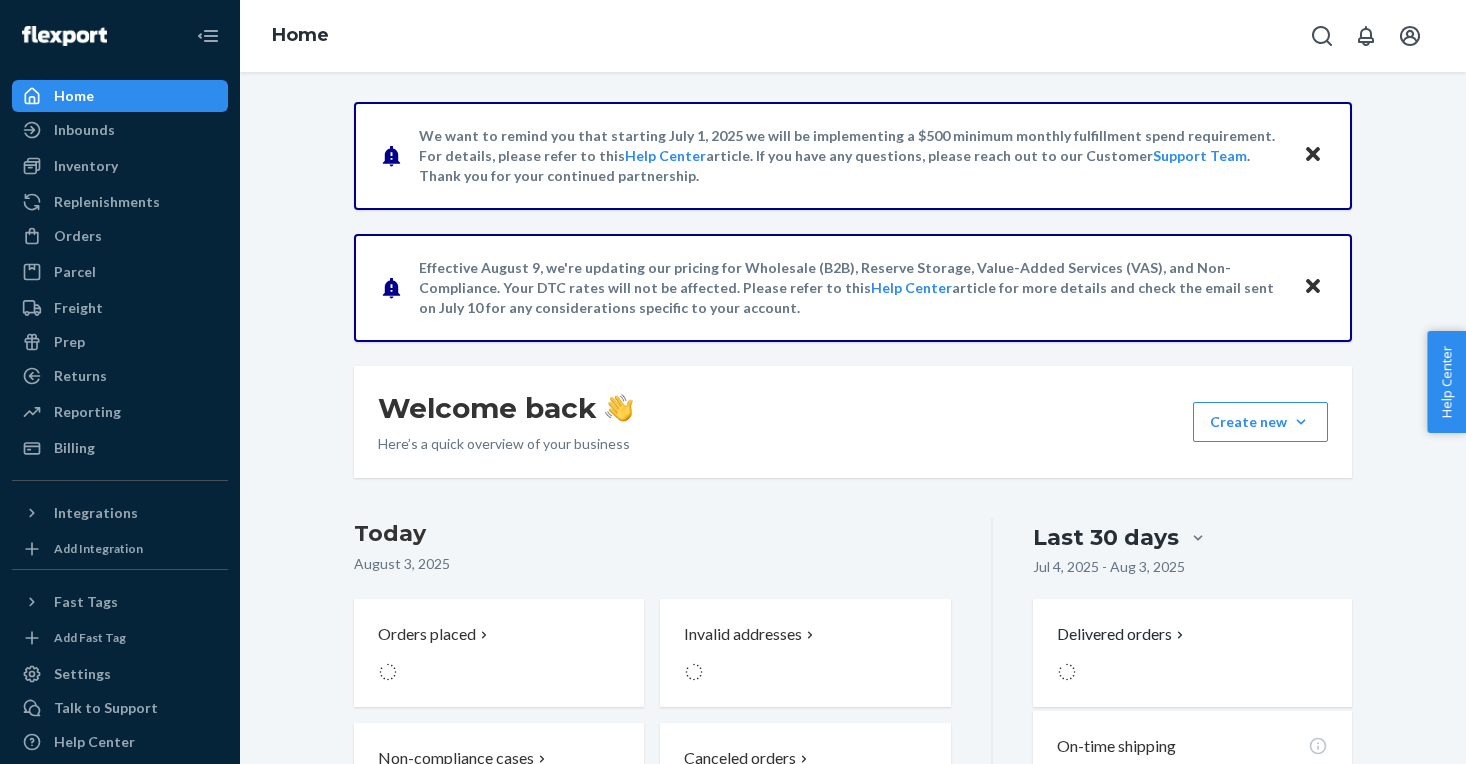 scroll, scrollTop: 0, scrollLeft: 0, axis: both 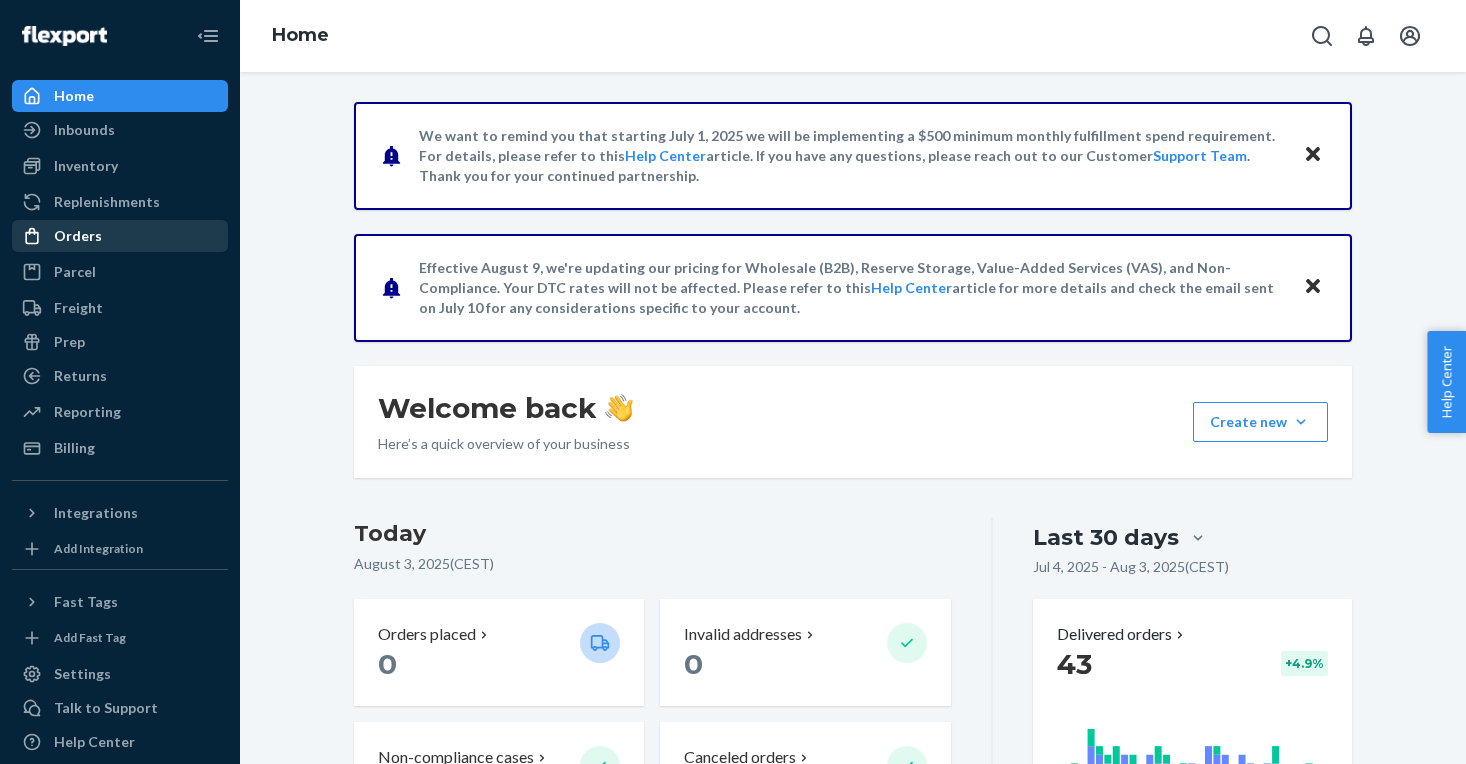 click on "Orders" at bounding box center (120, 236) 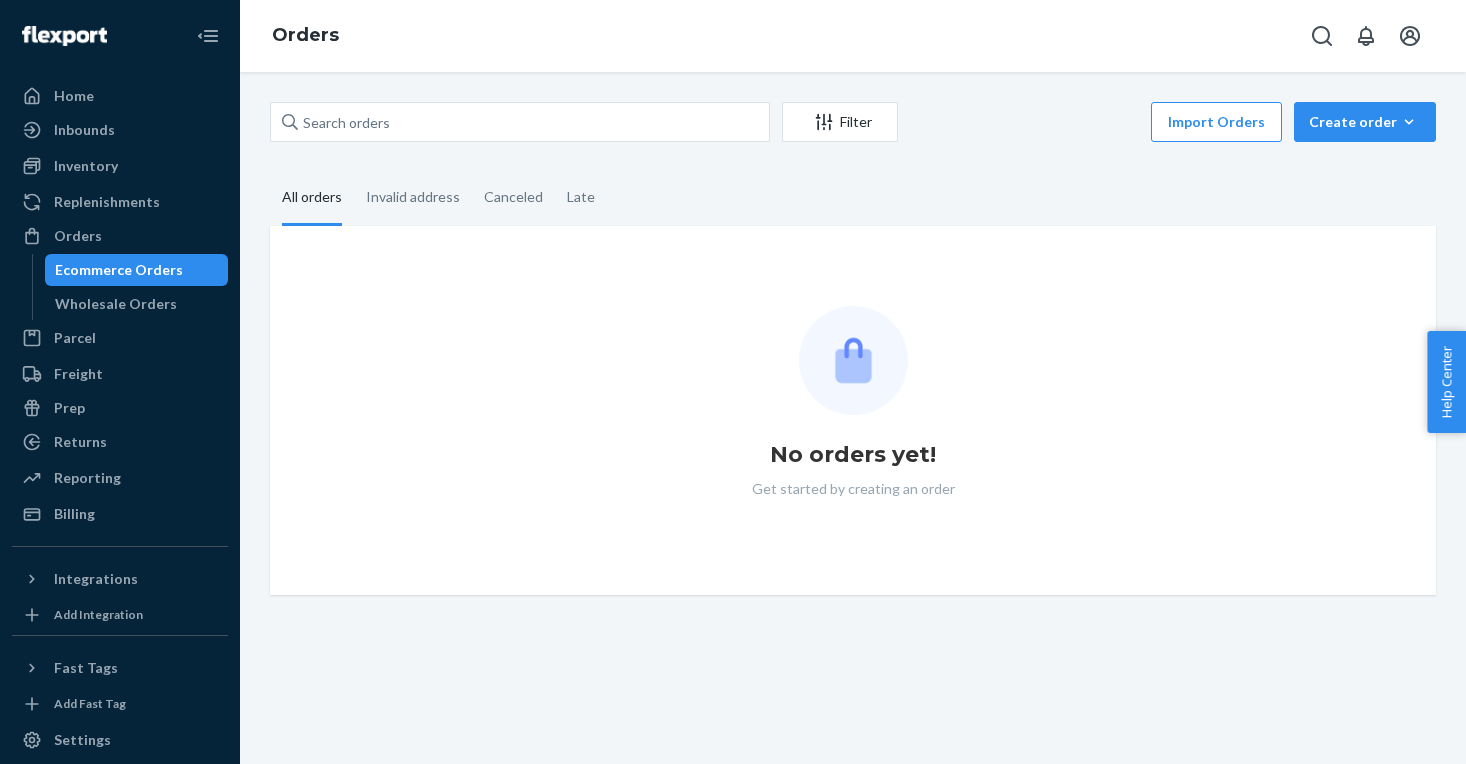 click on "Ecommerce Orders" at bounding box center (119, 270) 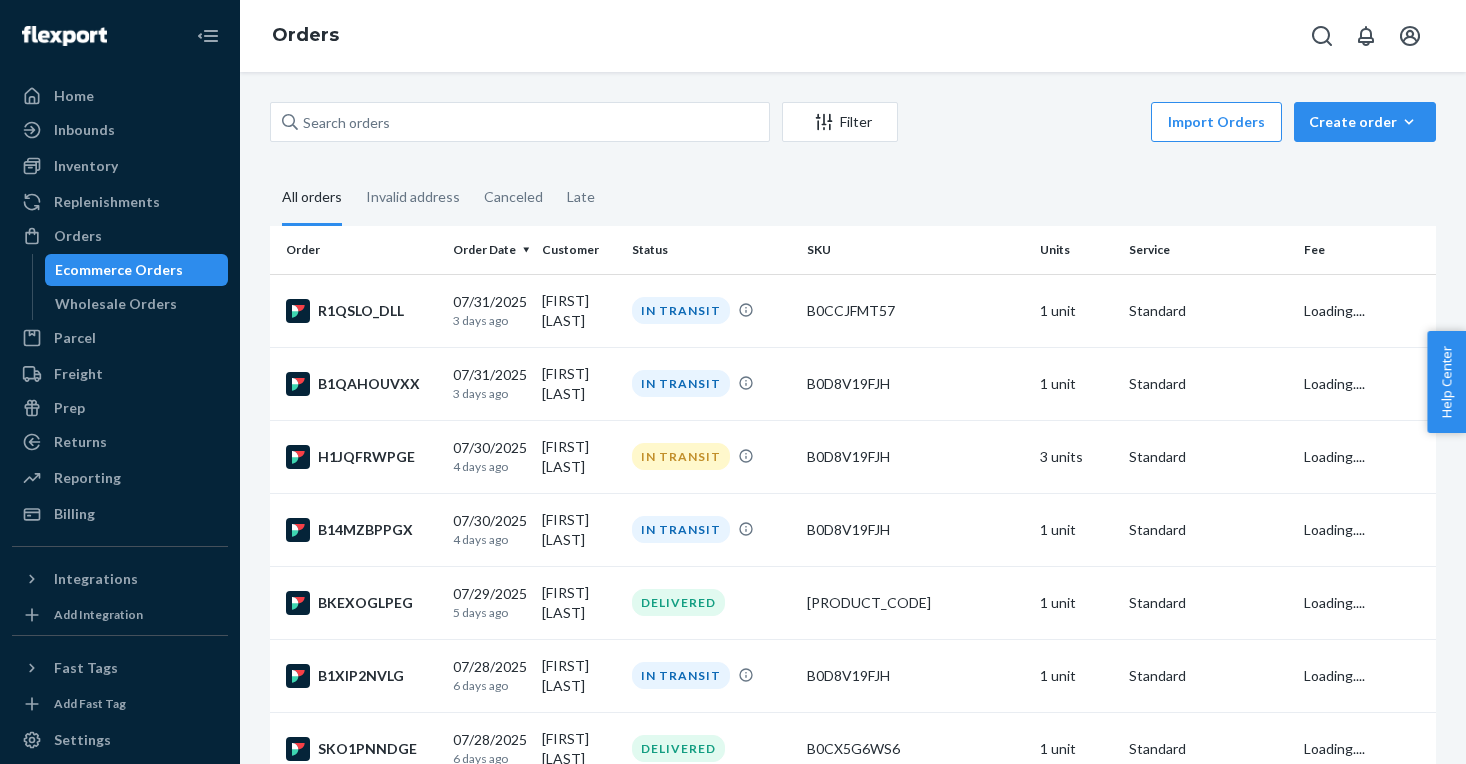 click on "Filter Import Orders Create order Ecommerce order Removal order" at bounding box center [853, 124] 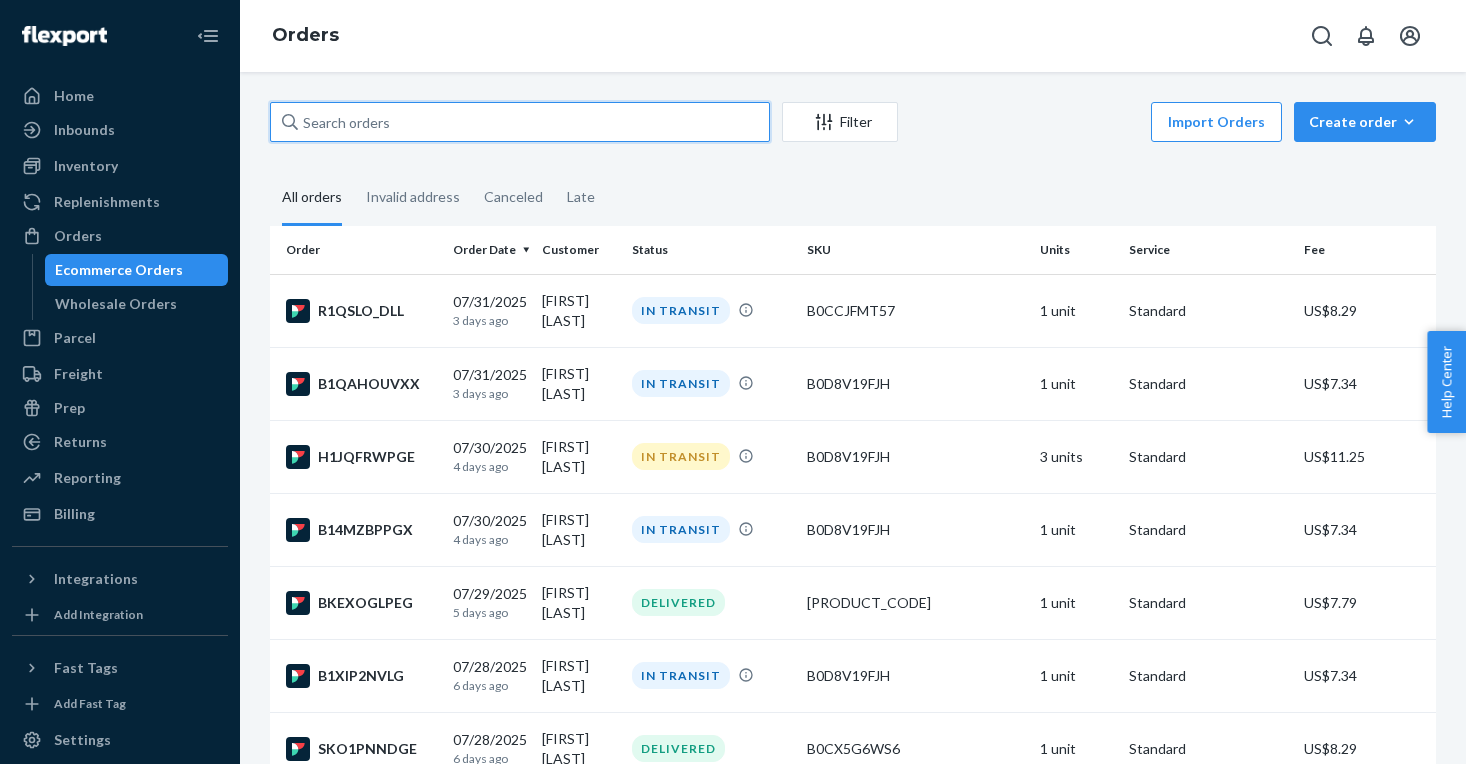 click at bounding box center [520, 122] 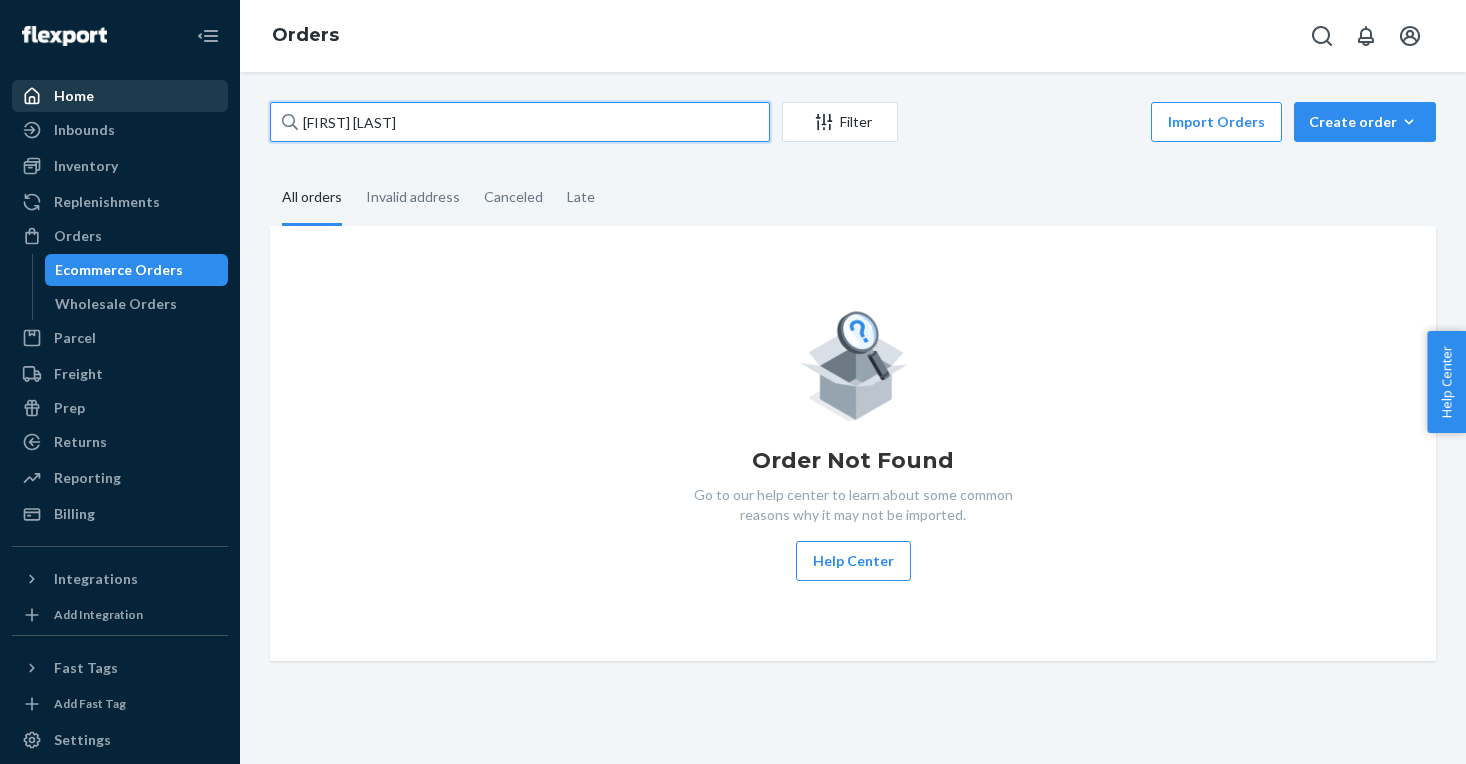 type on "[FIRST] [LAST]" 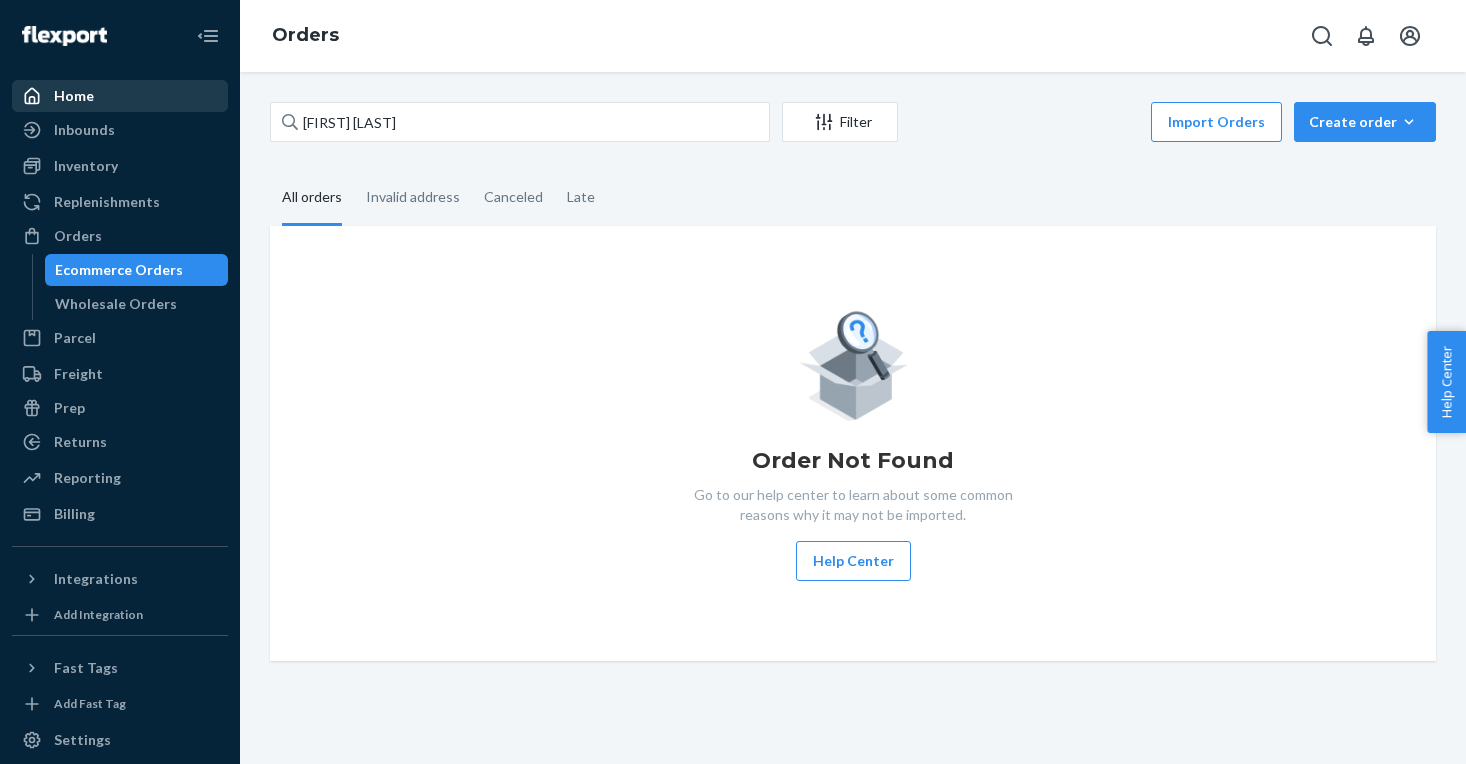 click on "Home" at bounding box center (120, 96) 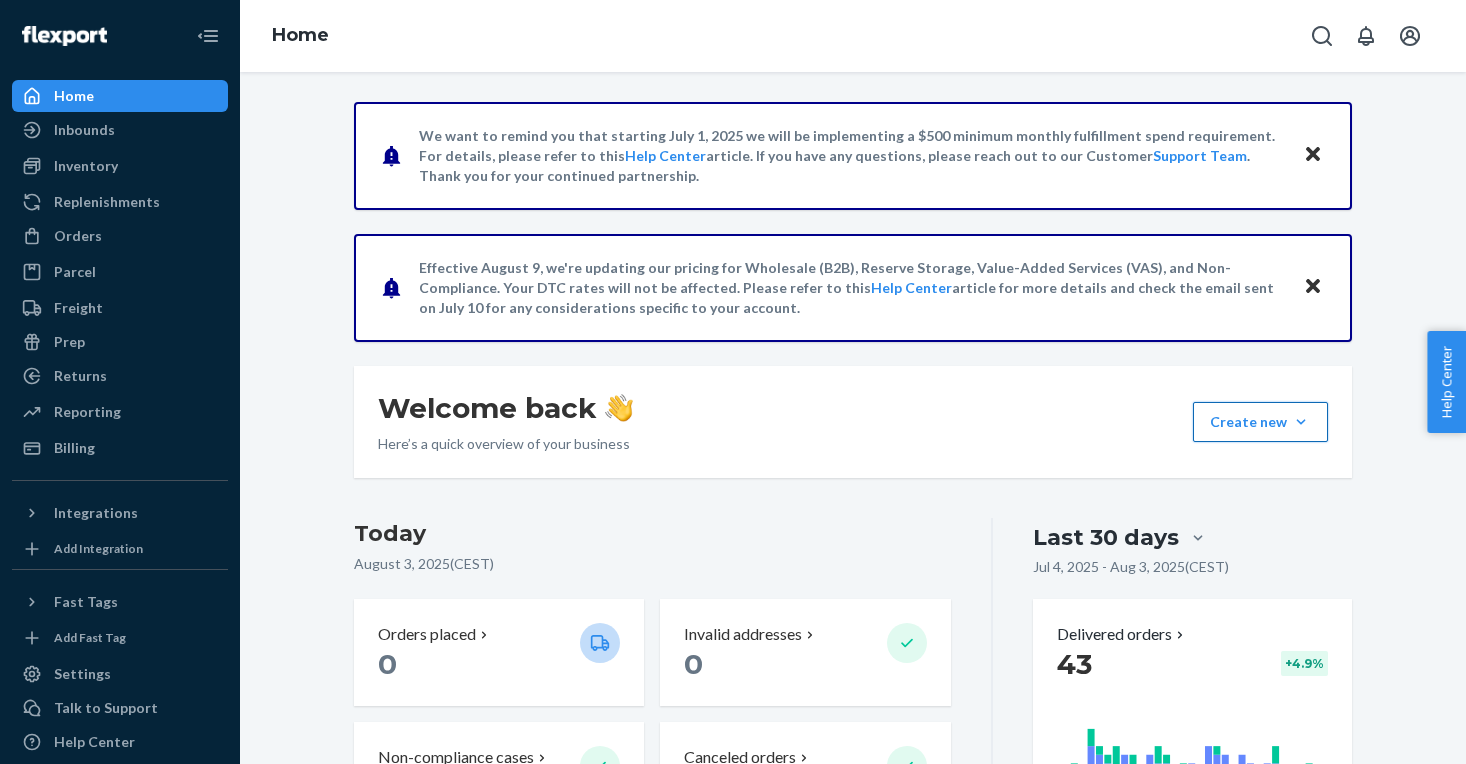 click on "Create new Create new inbound Create new order Create new product" at bounding box center (1260, 422) 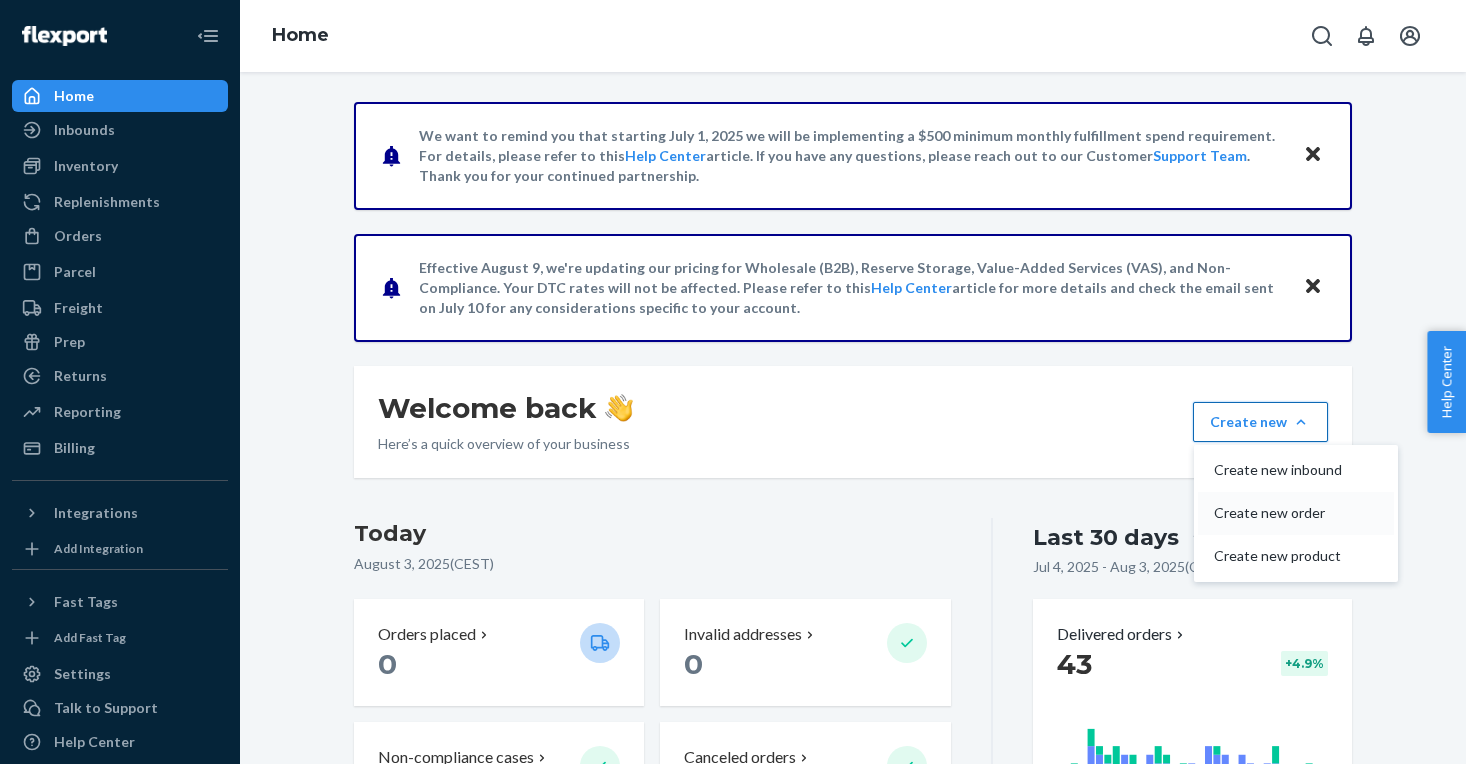 click on "Create new order" at bounding box center (1278, 513) 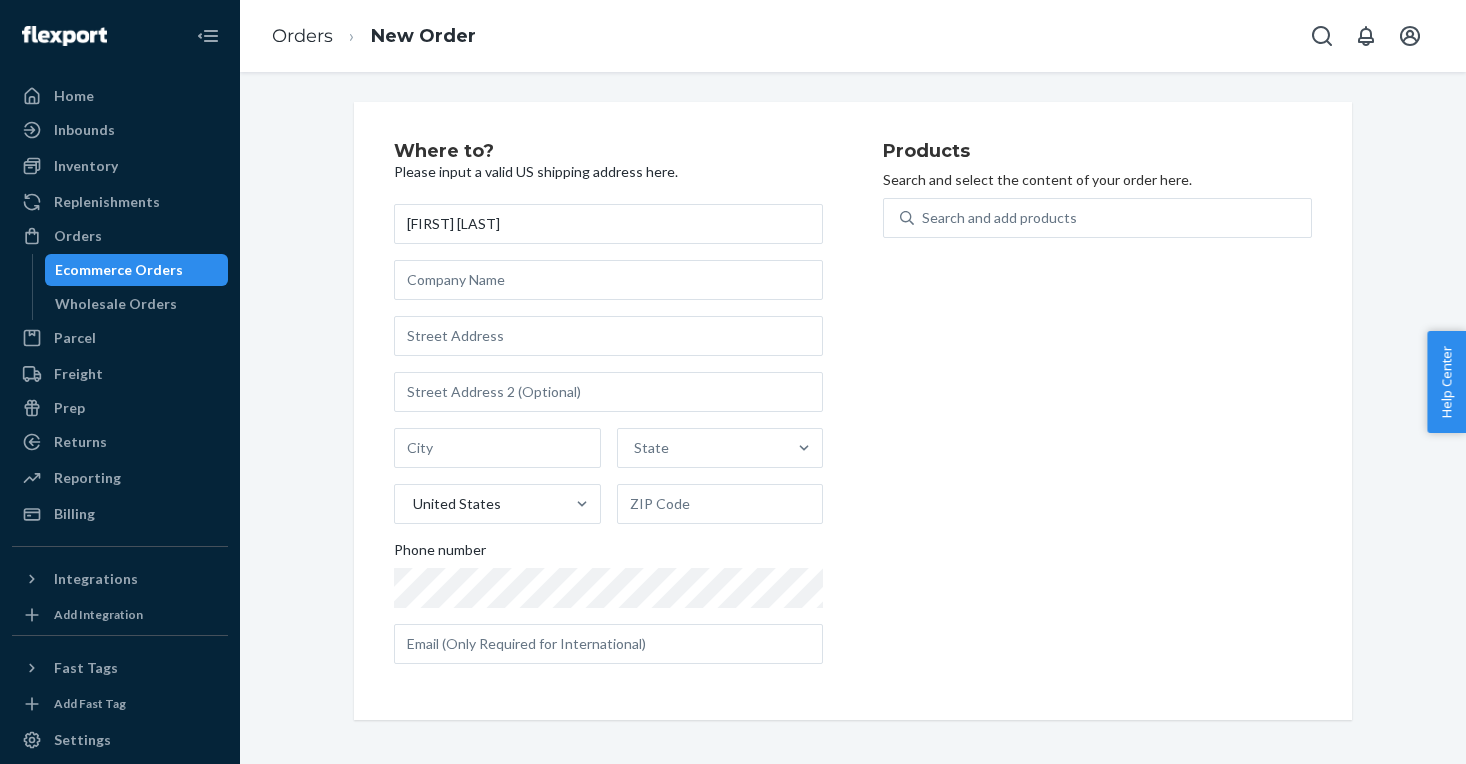 type on "[FIRST] [LAST]" 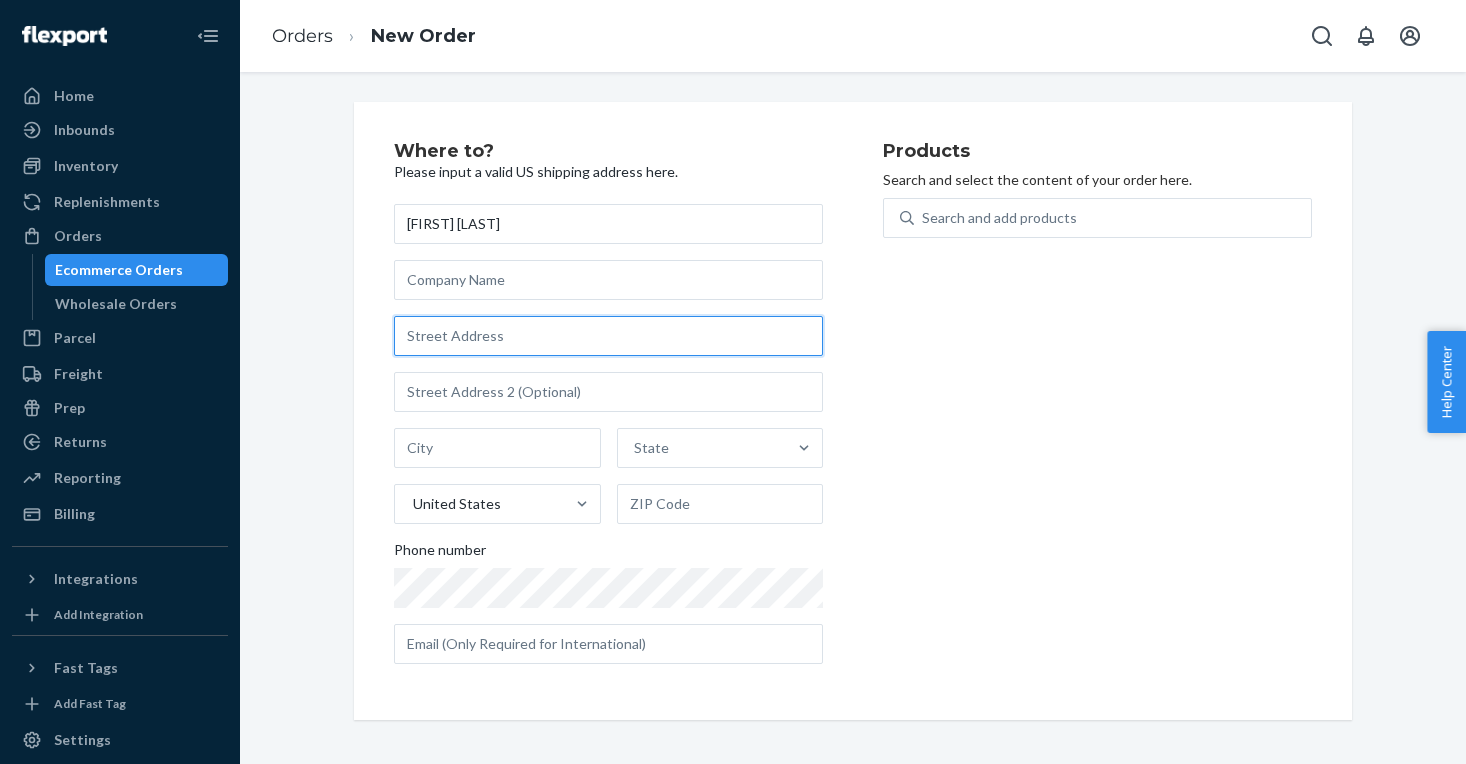 click at bounding box center [608, 336] 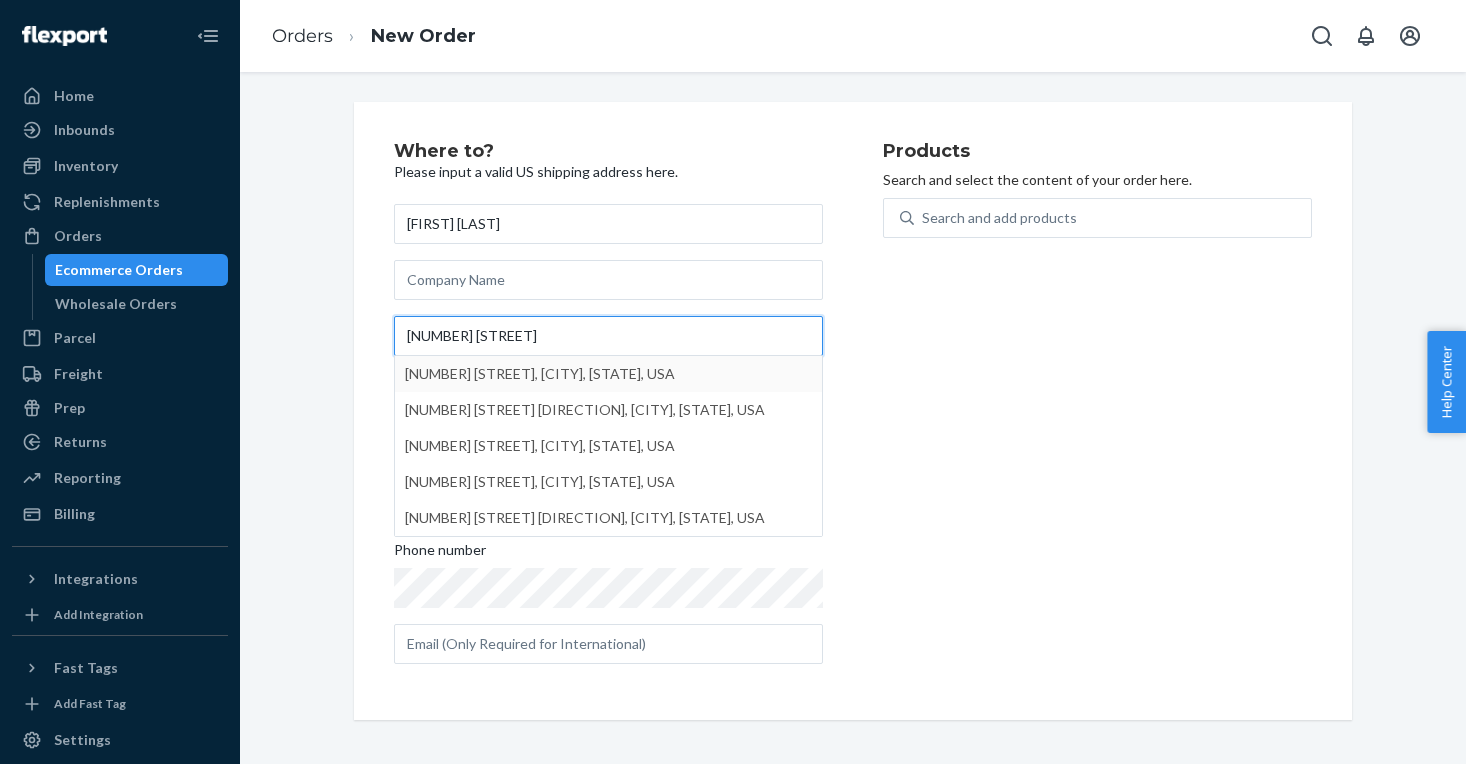 type on "[NUMBER] [STREET]" 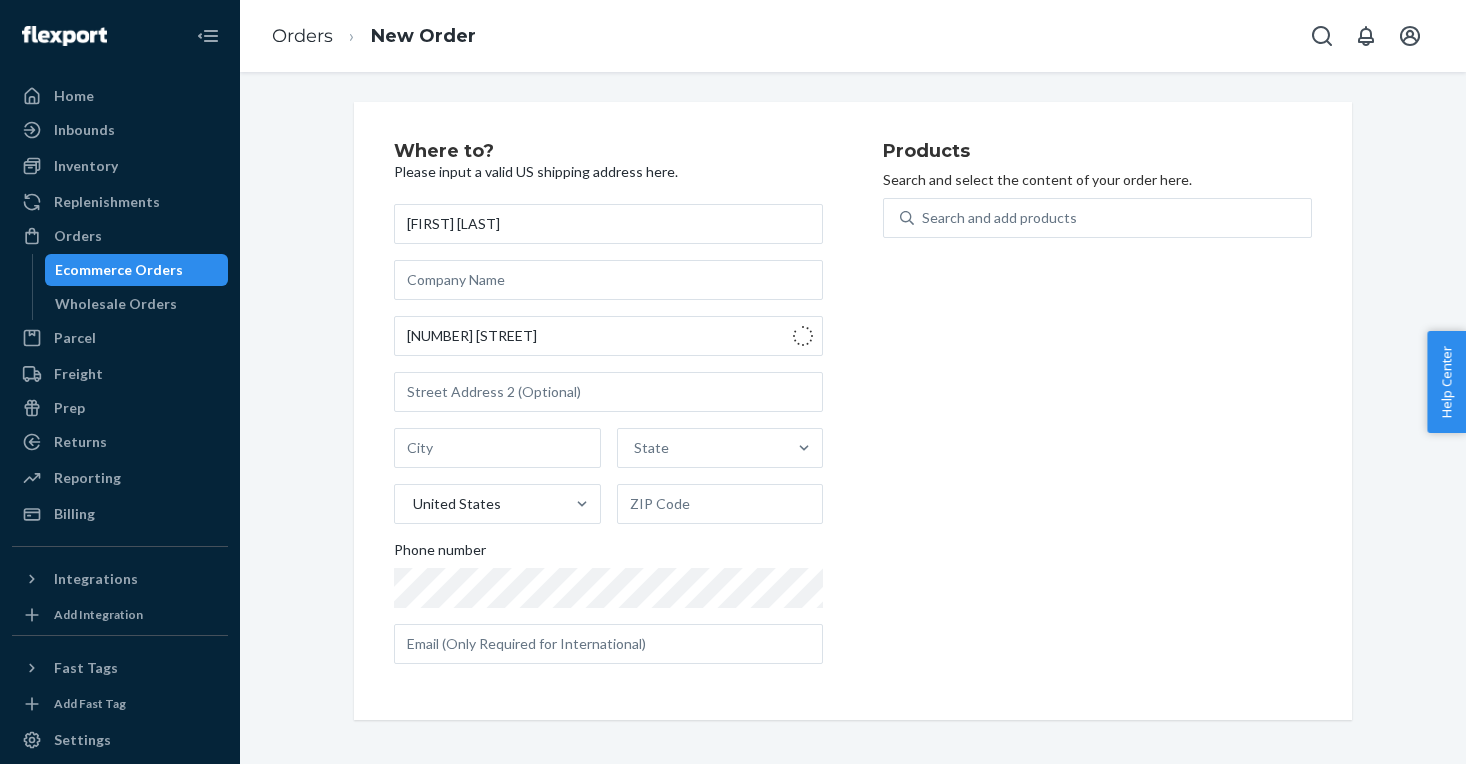 type on "[CITY]" 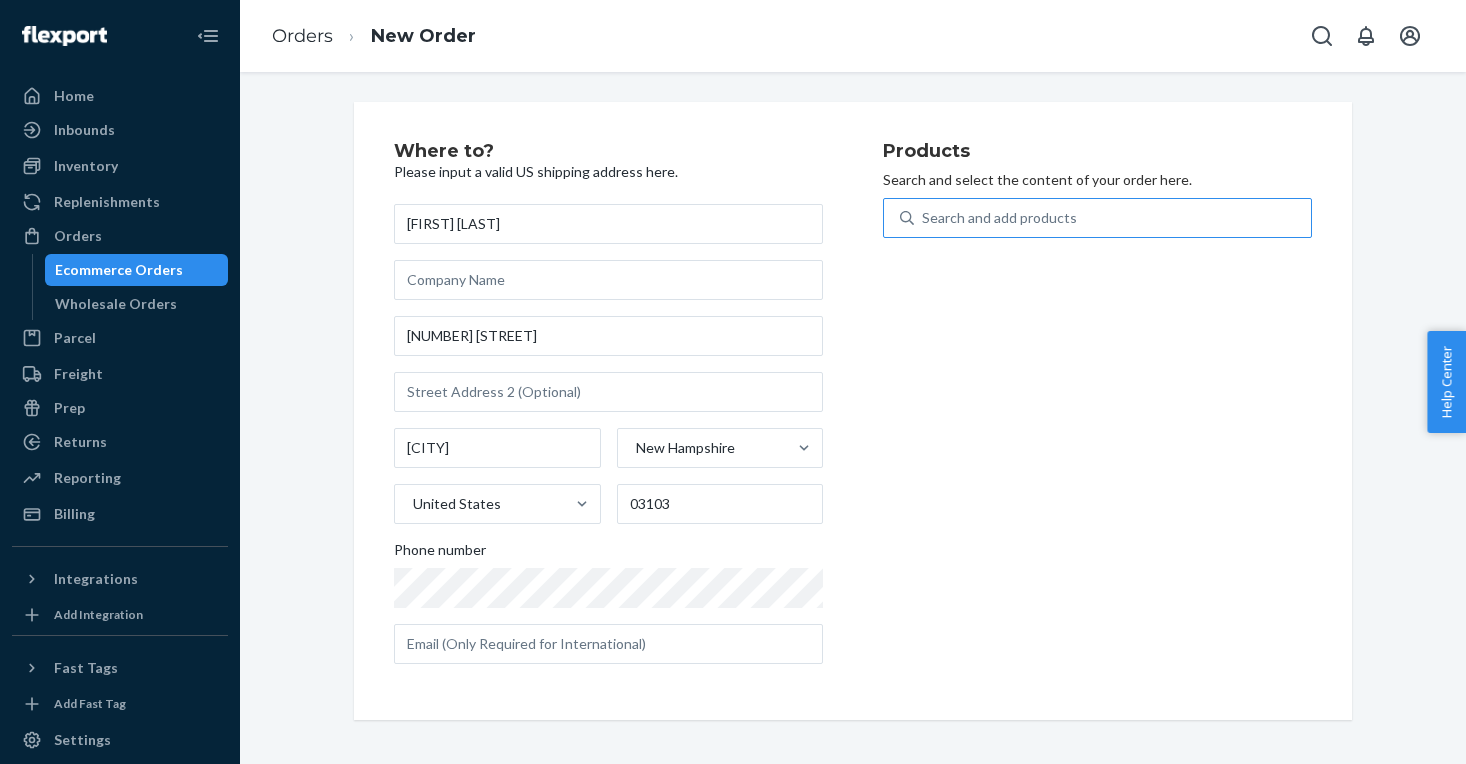 click on "Search and add products" at bounding box center [999, 218] 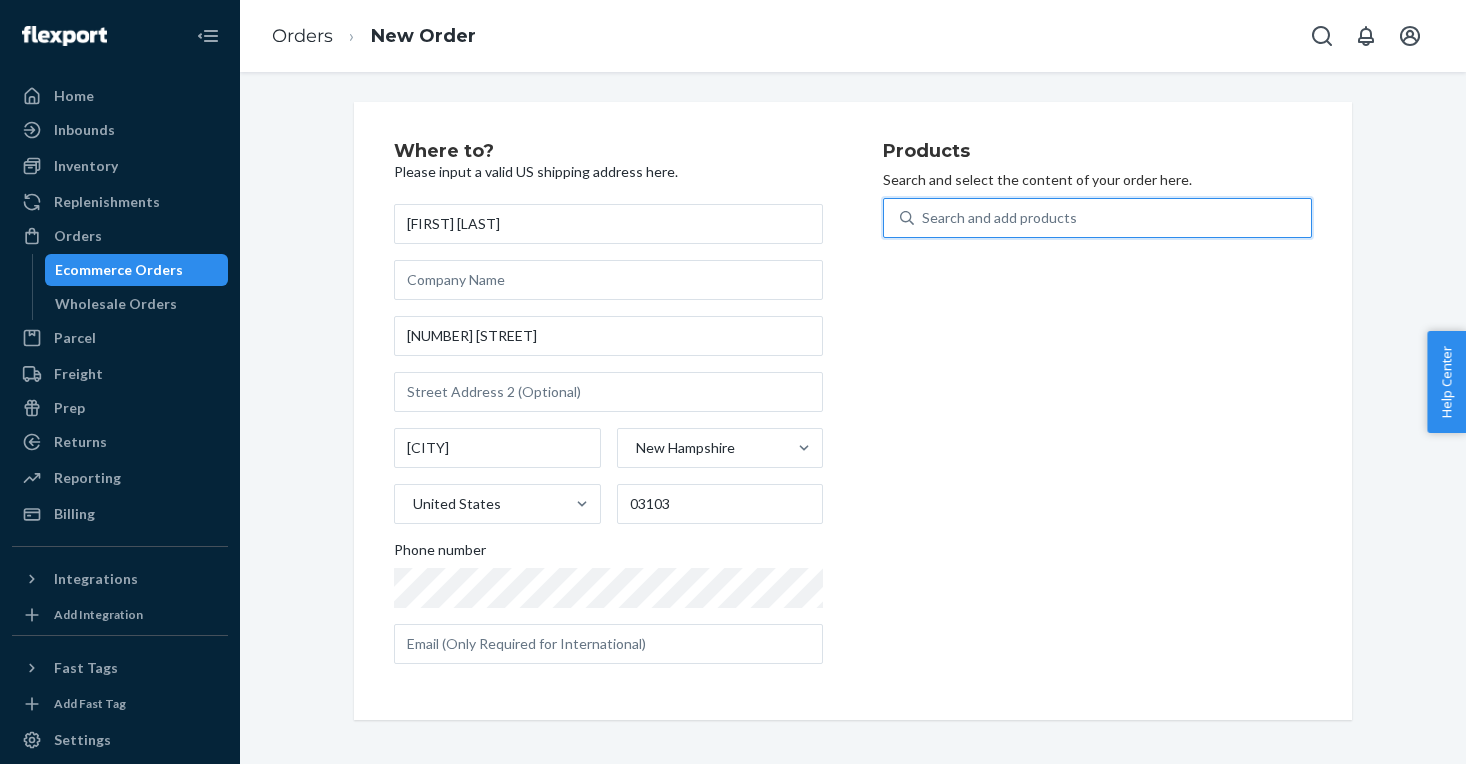 paste on "DQVP88GLXNJ" 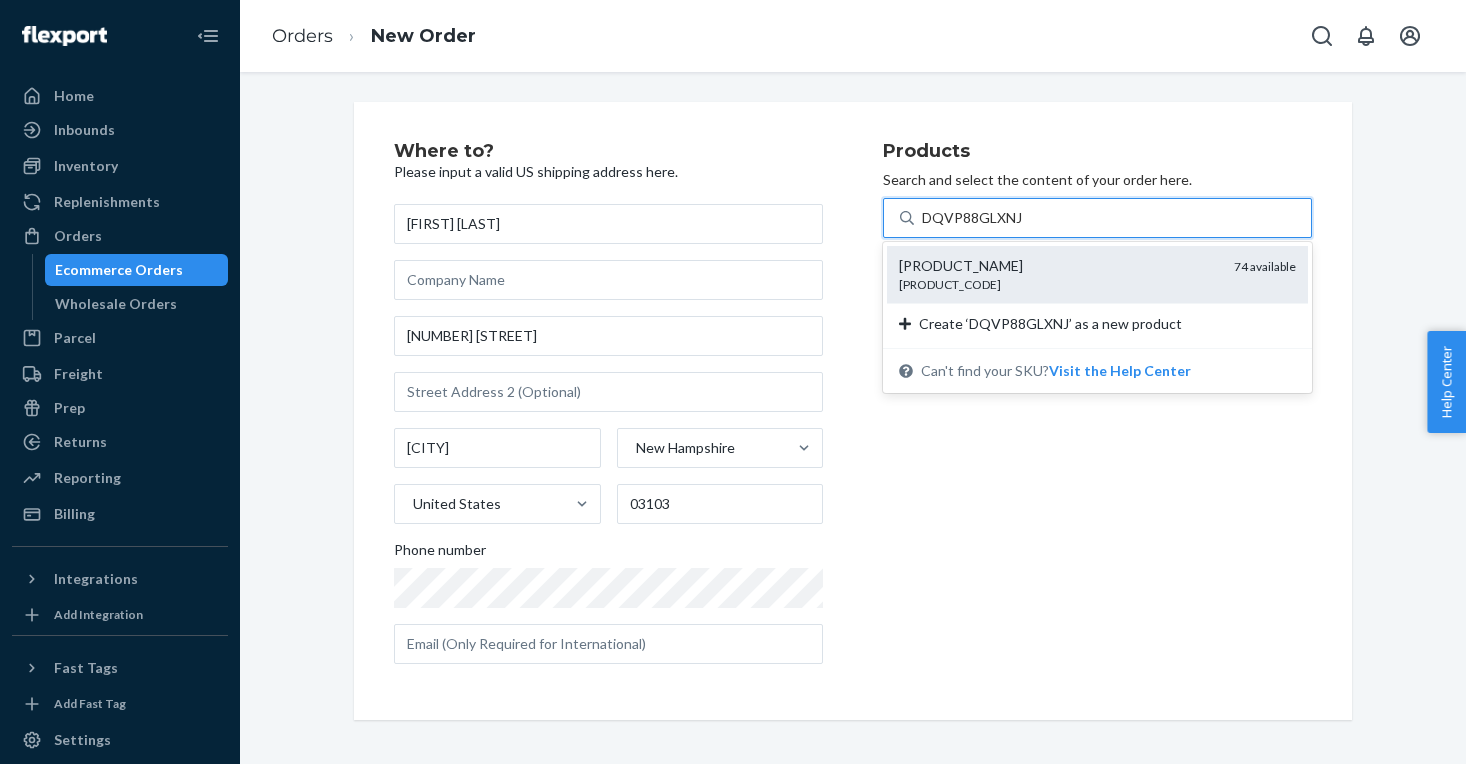 click on "[PRODUCT_NAME]" at bounding box center (1058, 266) 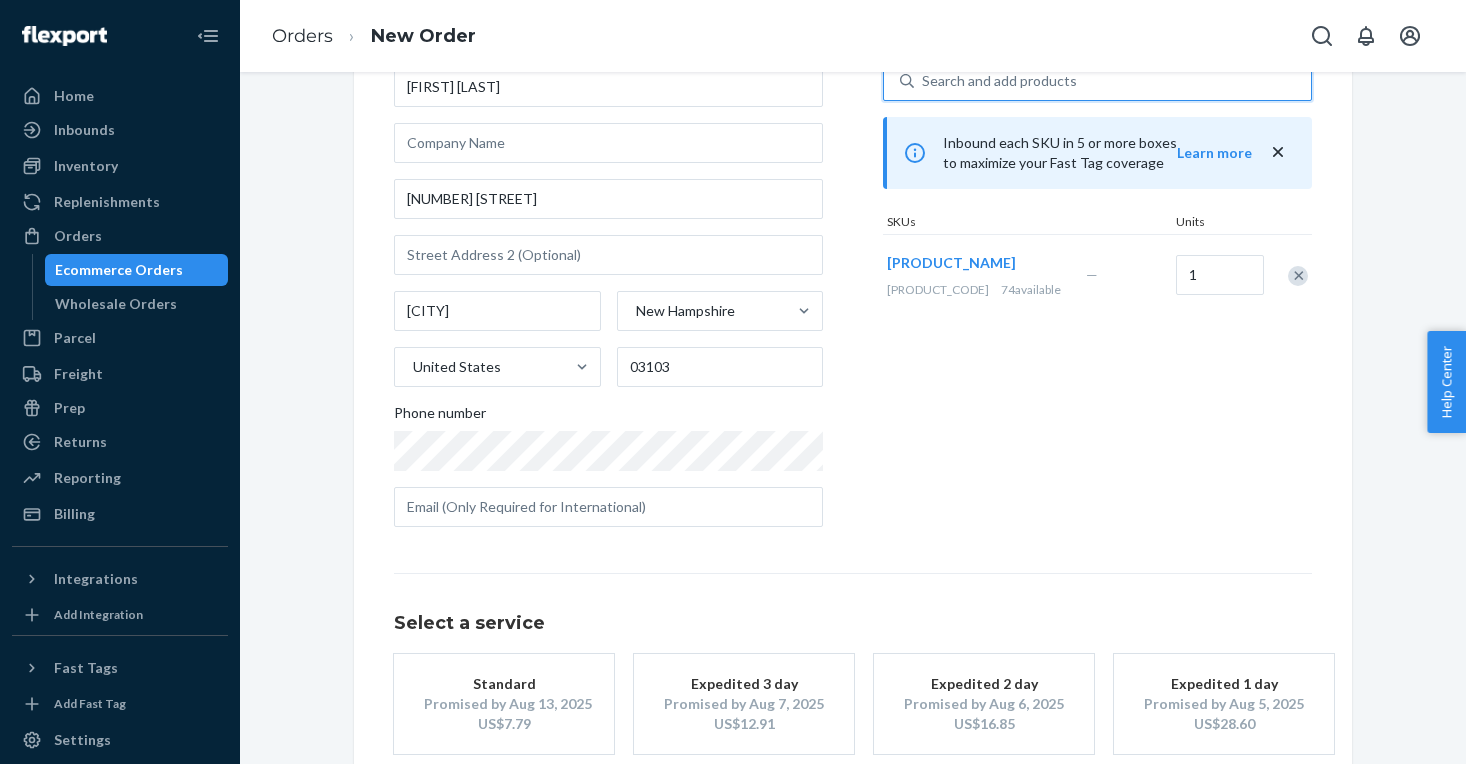 scroll, scrollTop: 247, scrollLeft: 0, axis: vertical 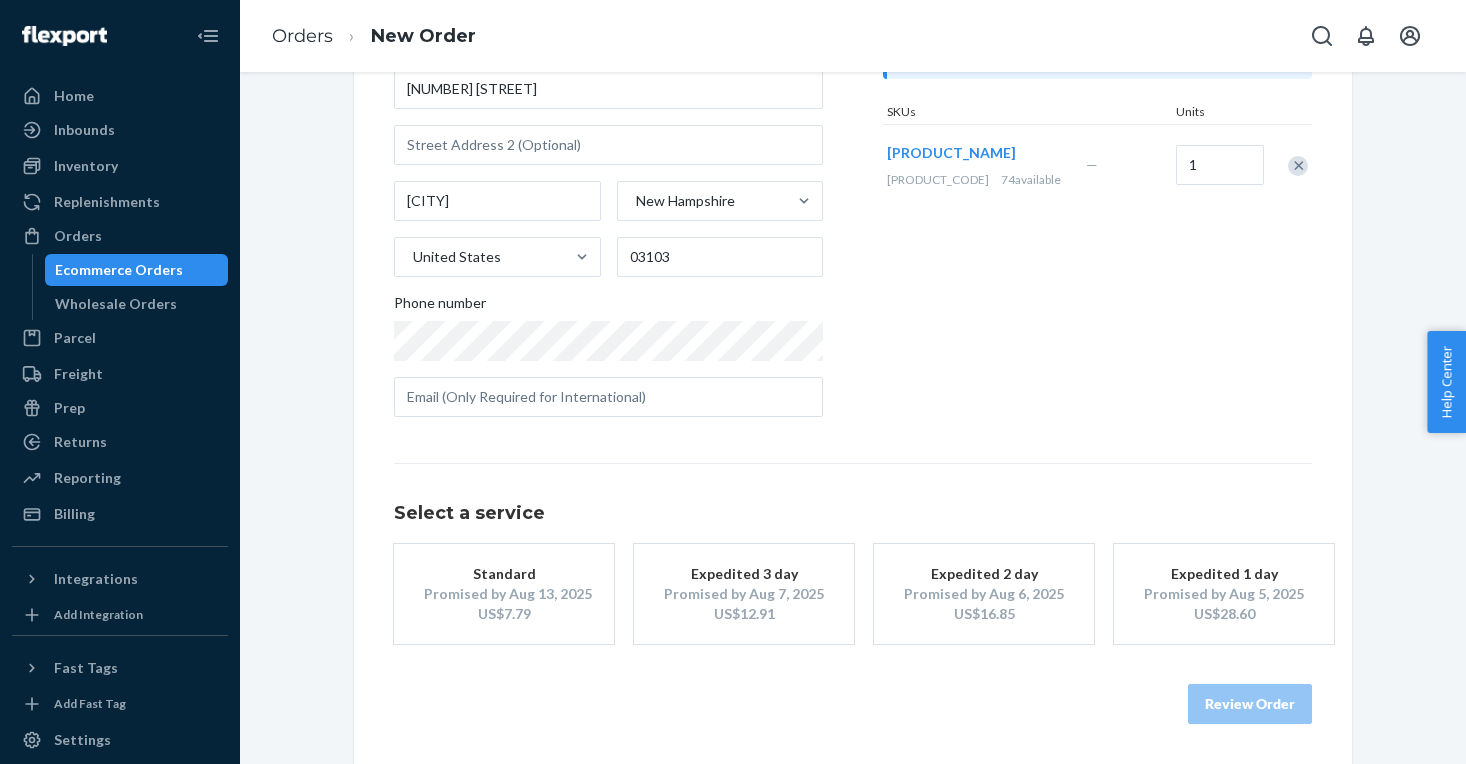 click on "Promised by Aug 13, 2025" at bounding box center [504, 594] 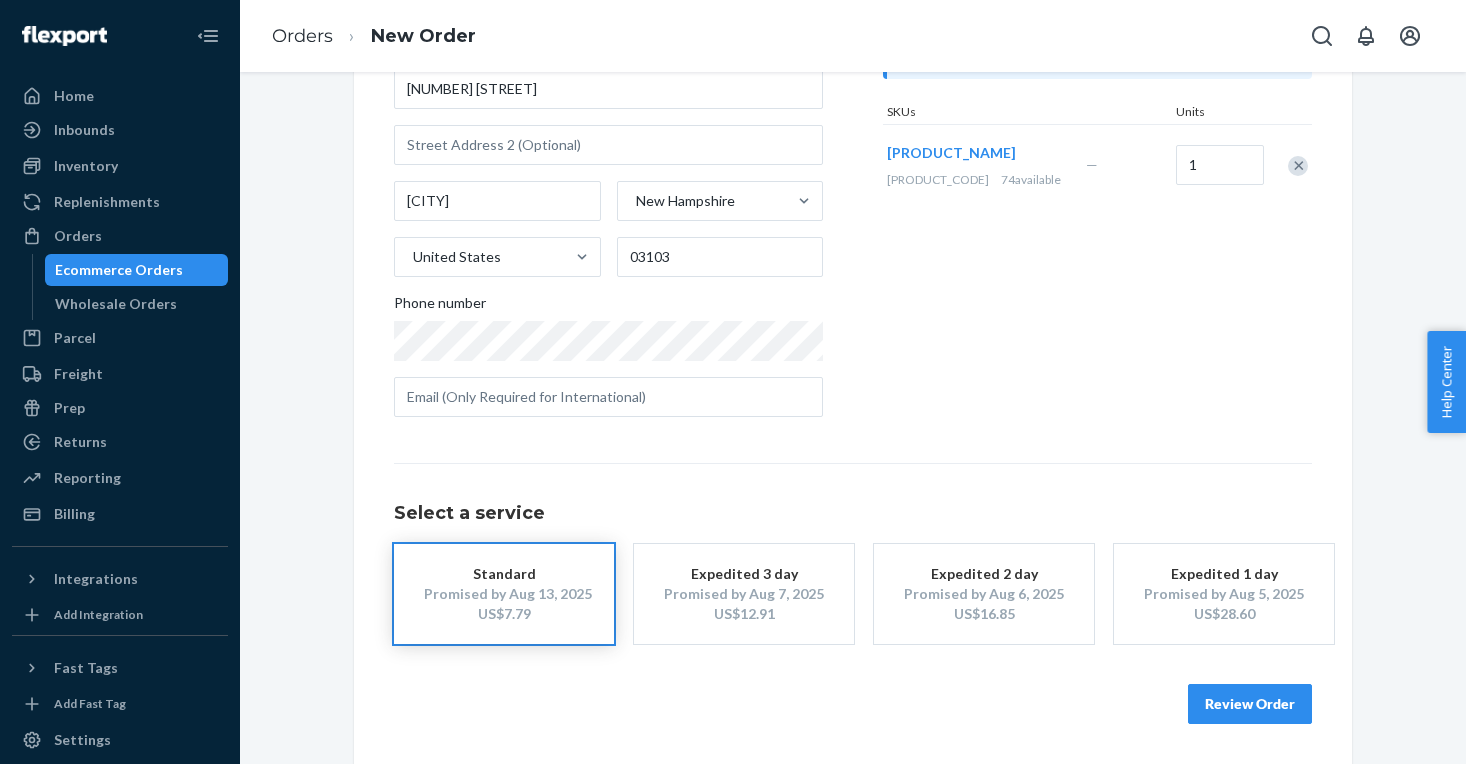 click on "Review Order" at bounding box center (1250, 704) 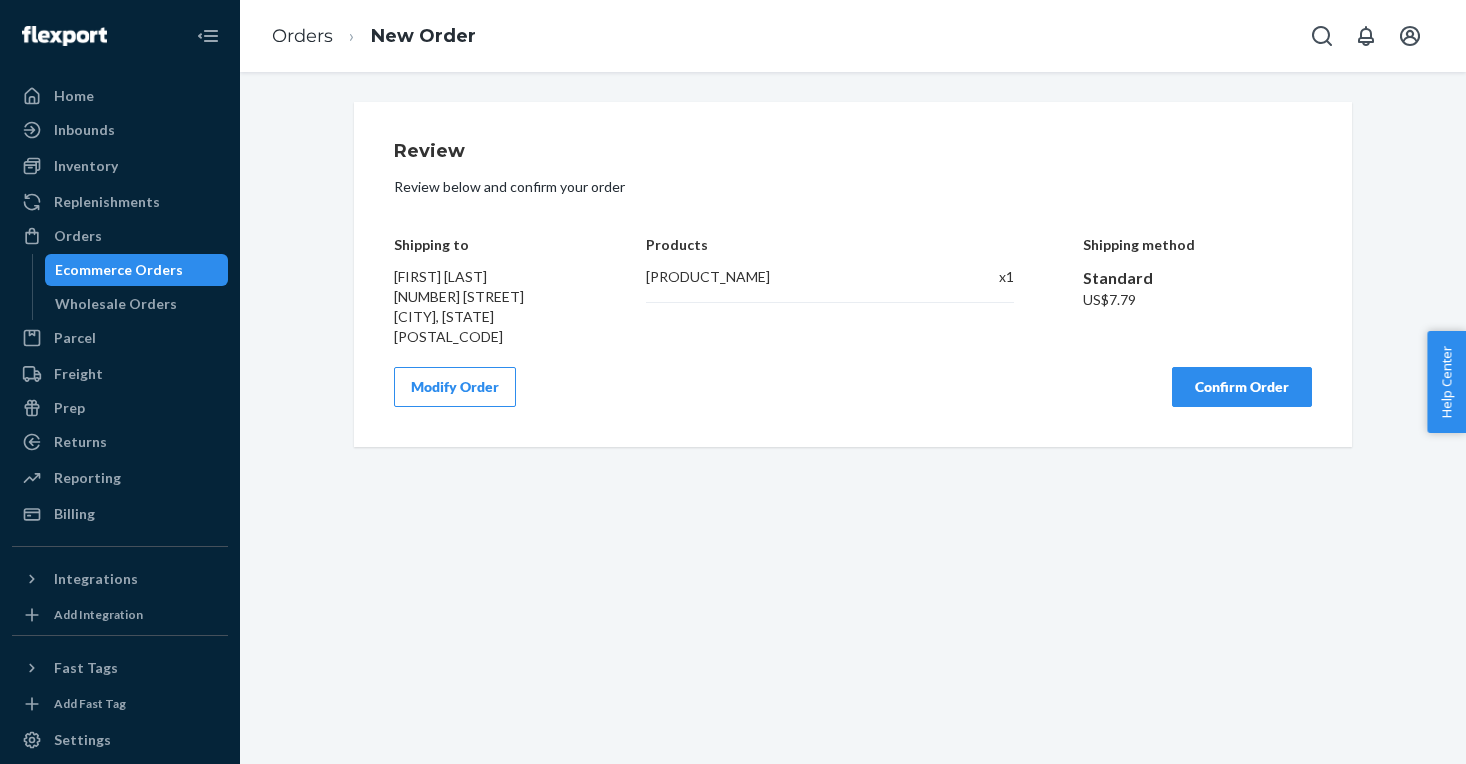 scroll, scrollTop: 0, scrollLeft: 0, axis: both 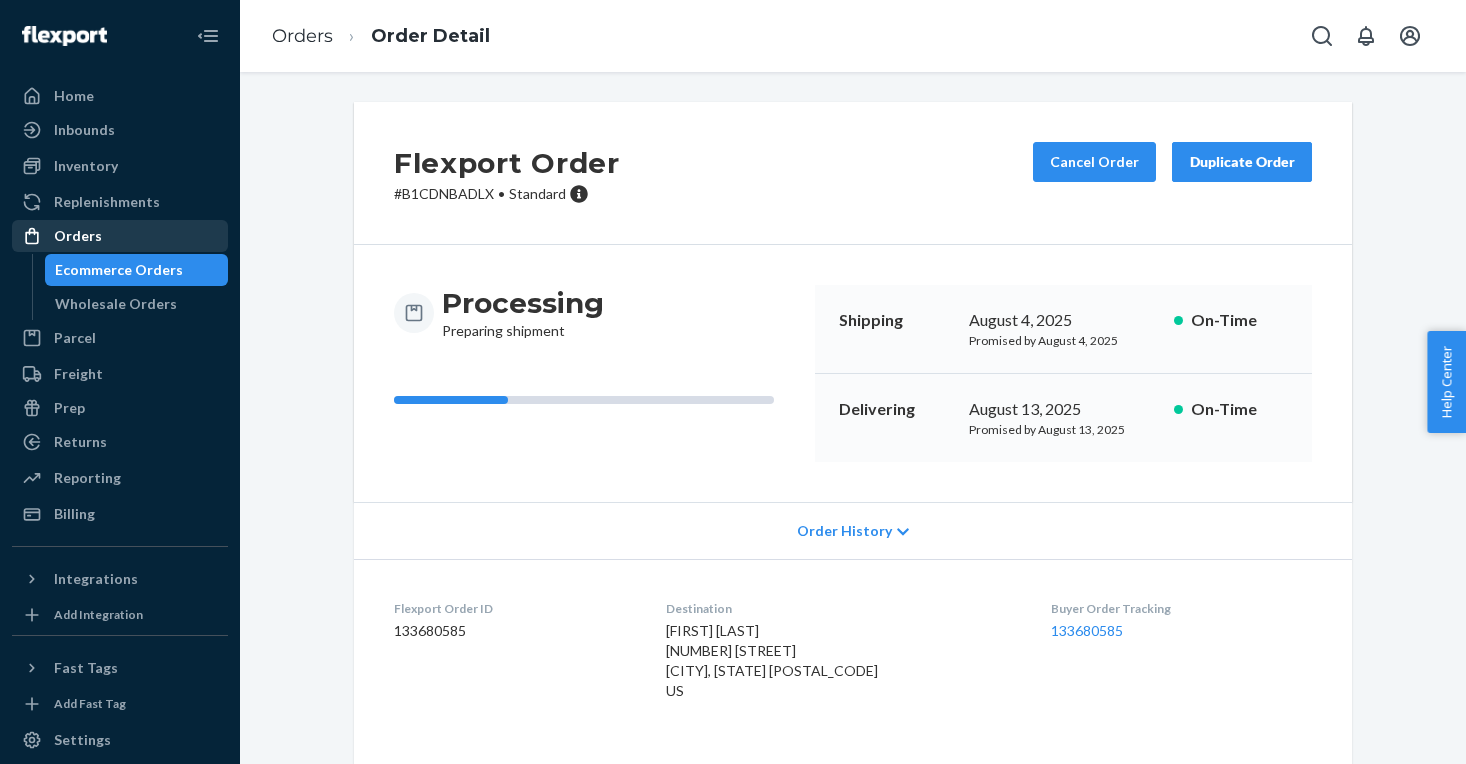click on "Orders" at bounding box center (78, 236) 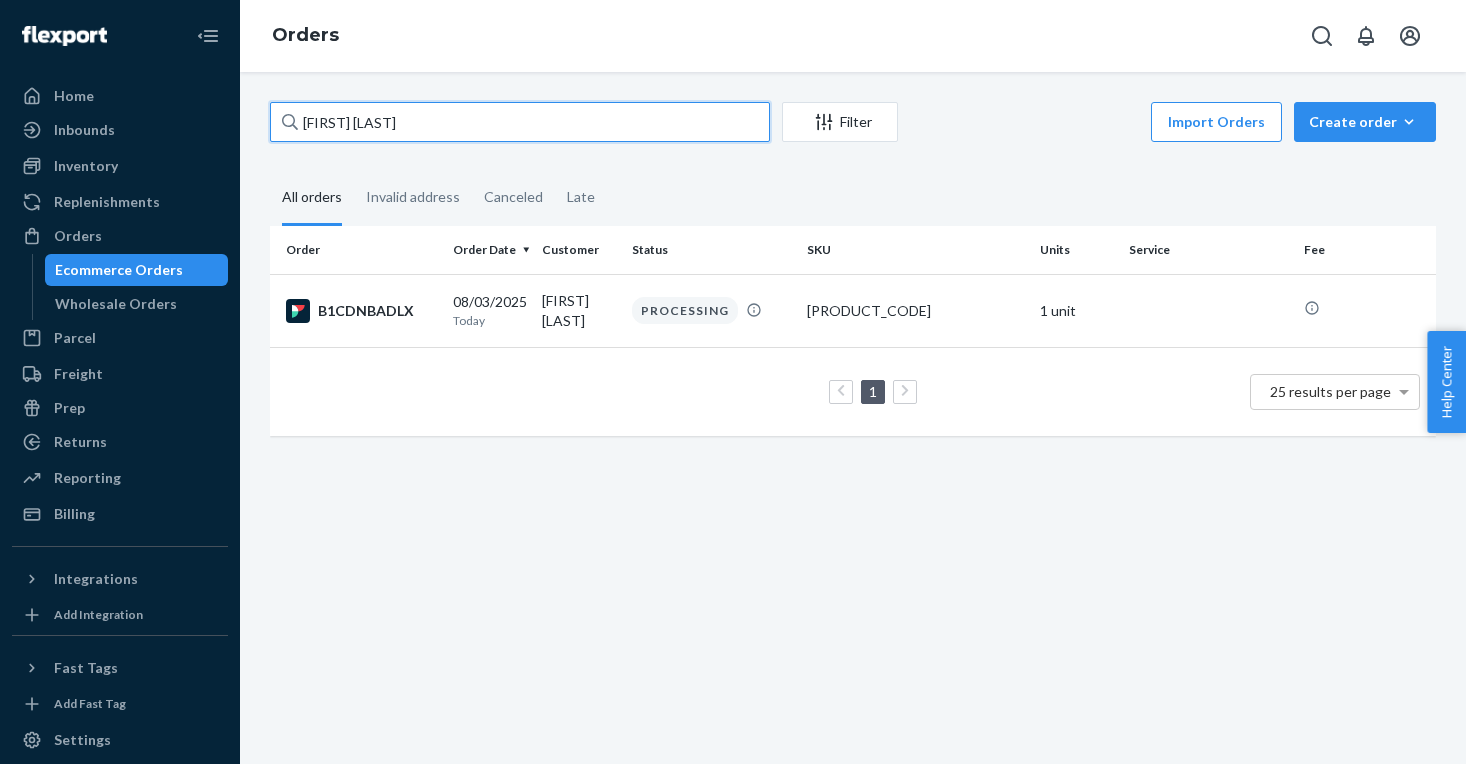 drag, startPoint x: 477, startPoint y: 103, endPoint x: 525, endPoint y: 155, distance: 70.76723 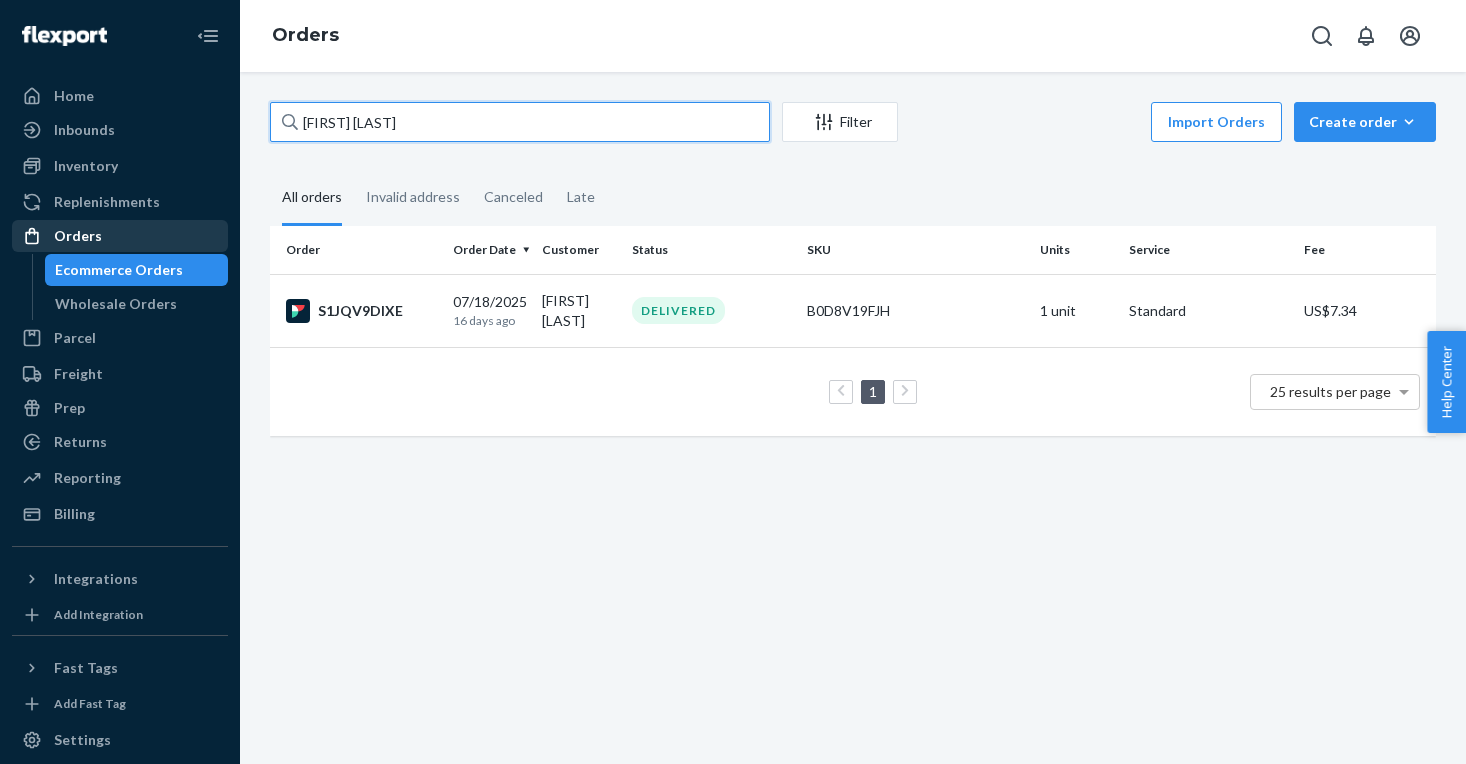 type on "[FIRST] [LAST]" 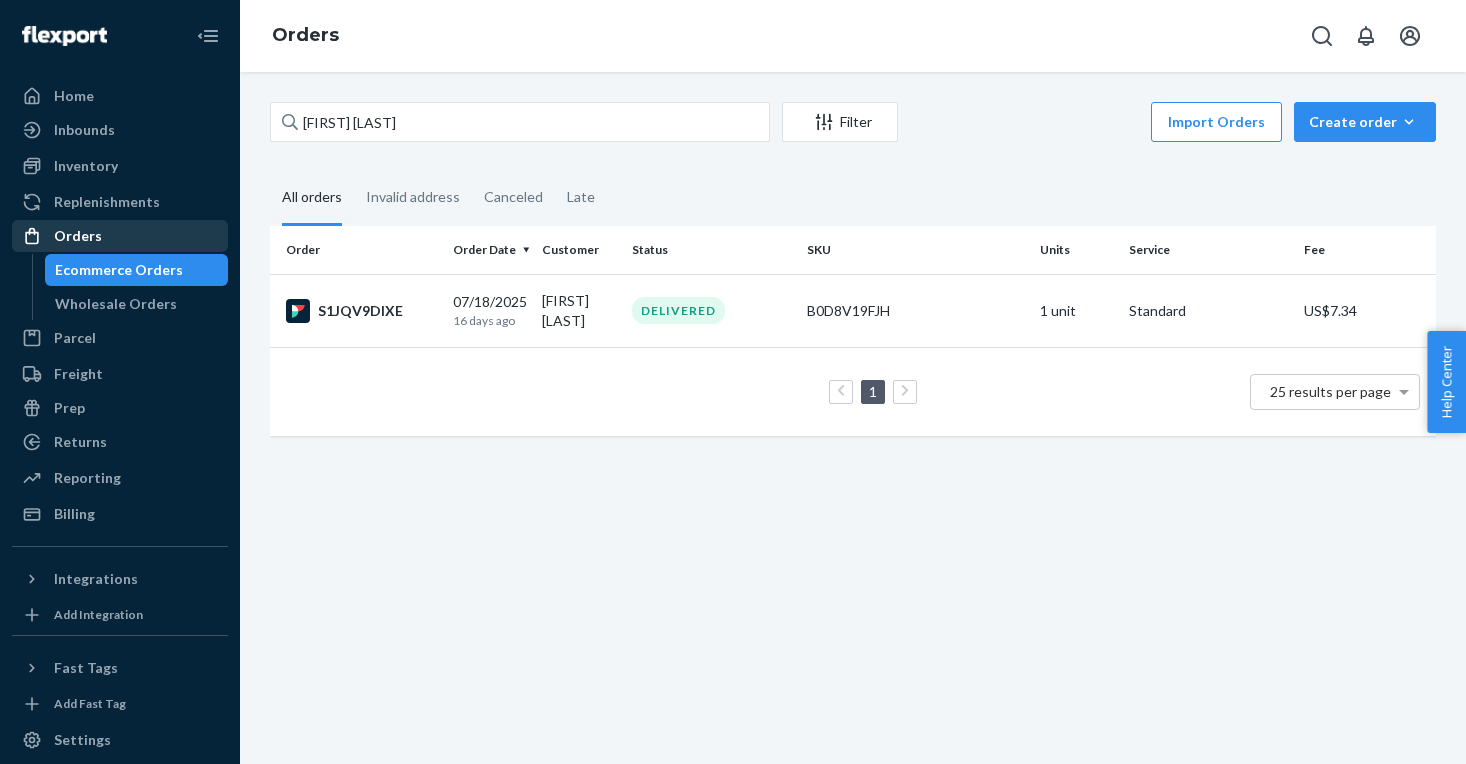 click on "Orders" at bounding box center (78, 236) 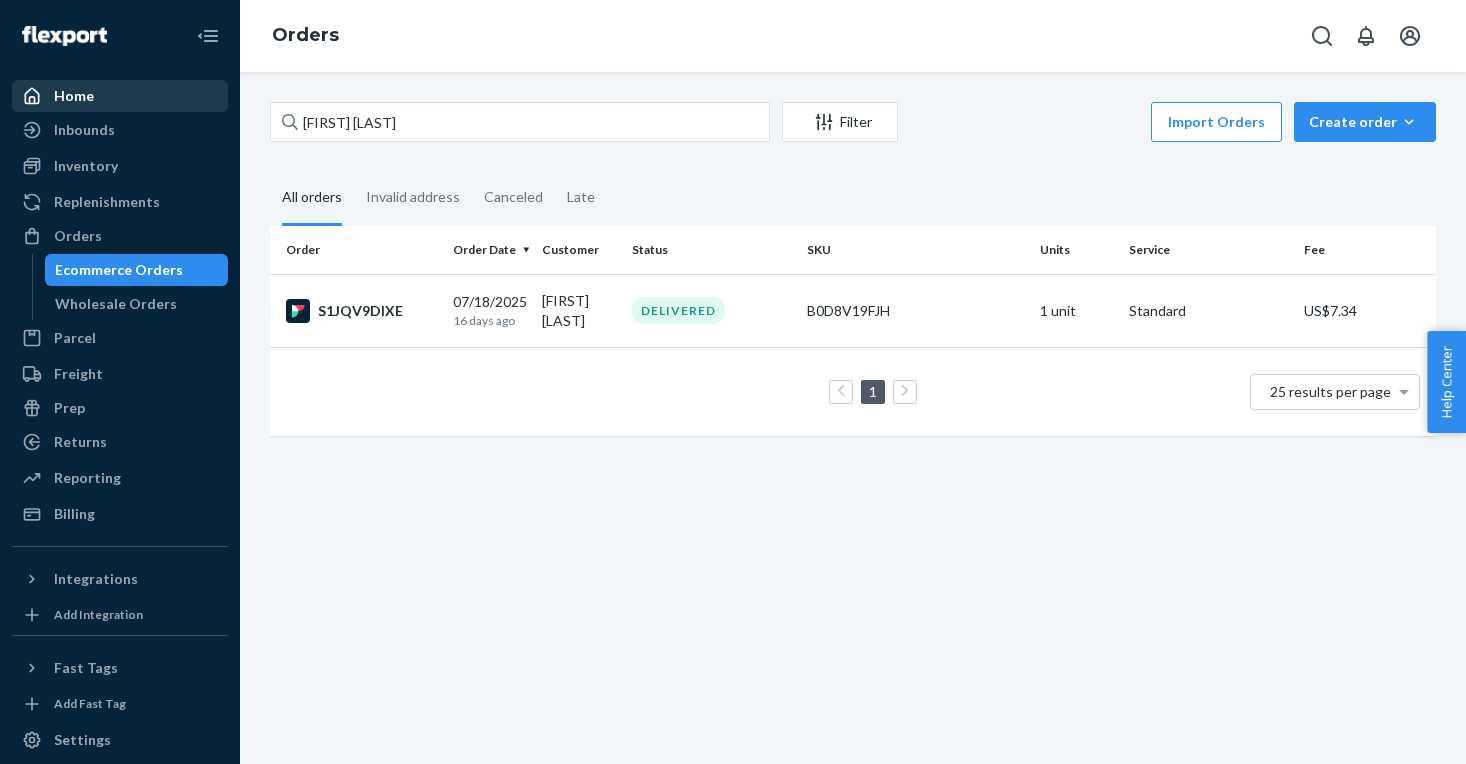 click on "Home" at bounding box center [74, 96] 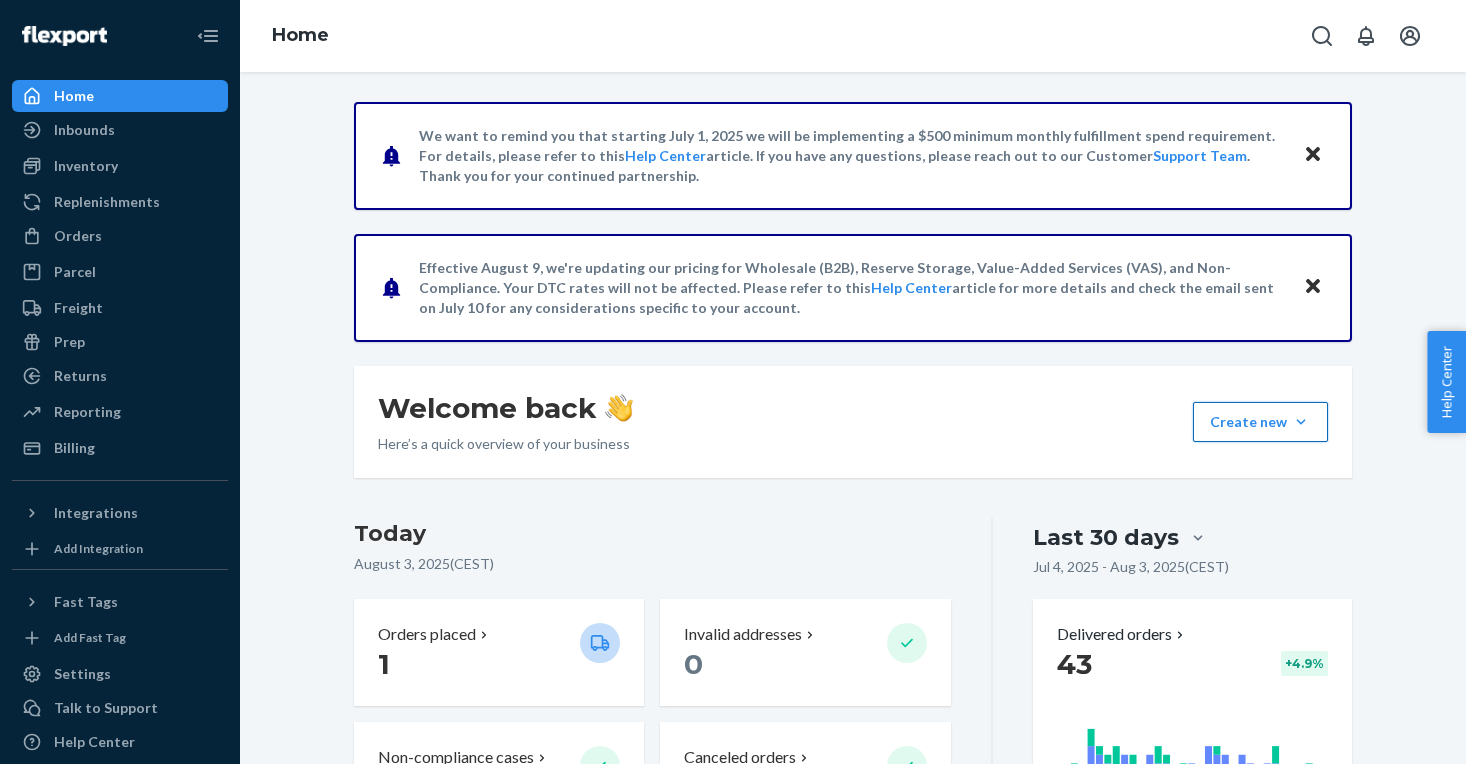 click on "Create new Create new inbound Create new order Create new product" at bounding box center (1260, 422) 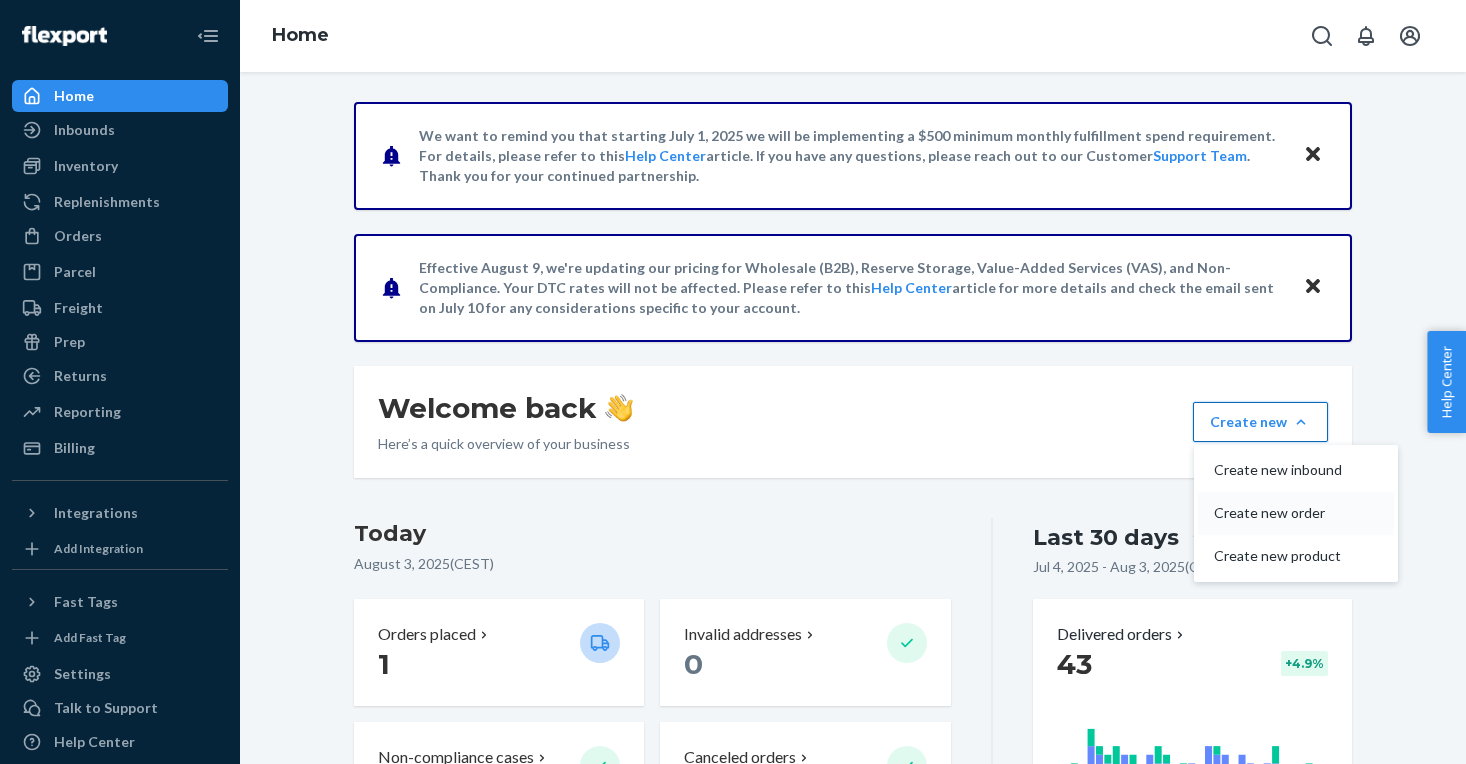 click on "Create new order" at bounding box center [1278, 513] 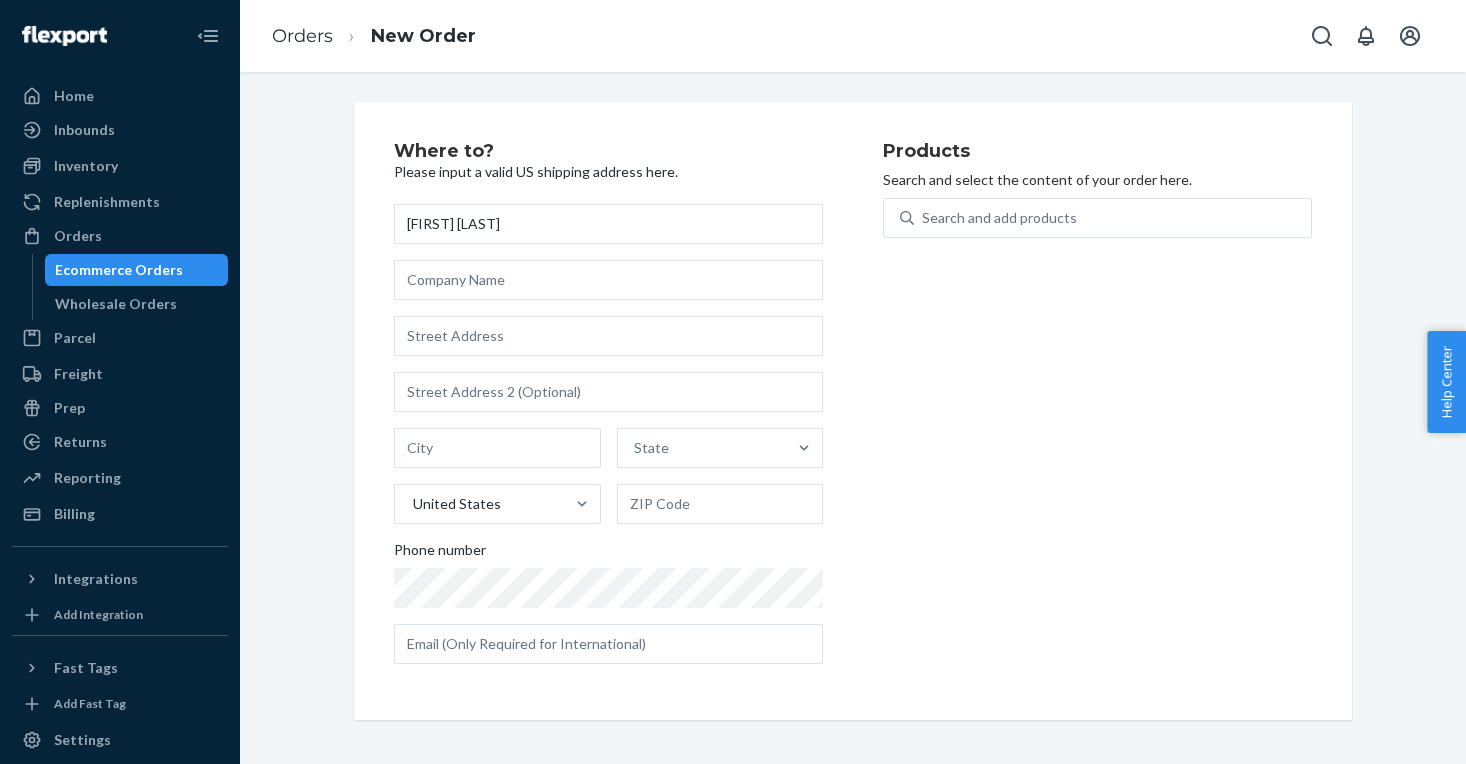 type on "[FIRST] [LAST]" 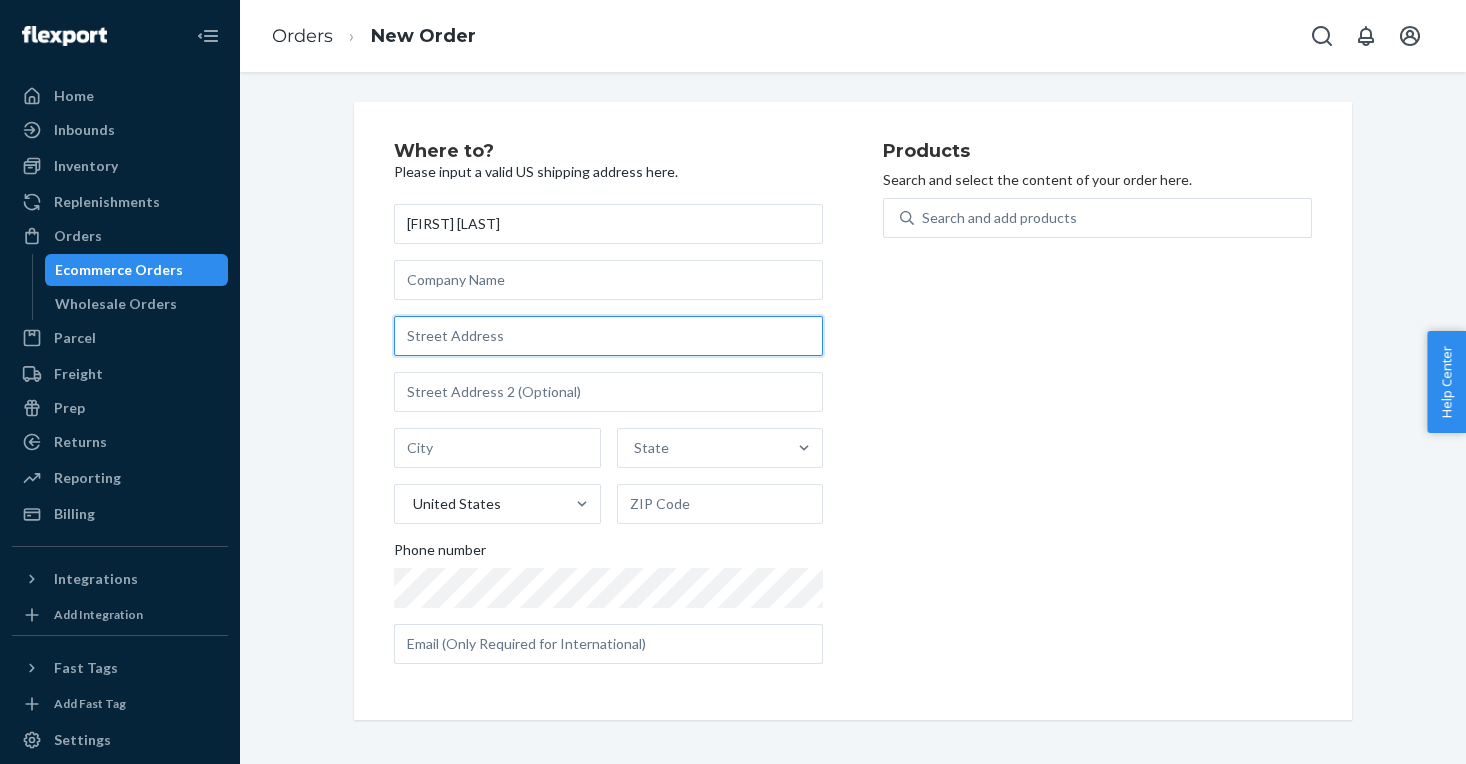 click at bounding box center (608, 336) 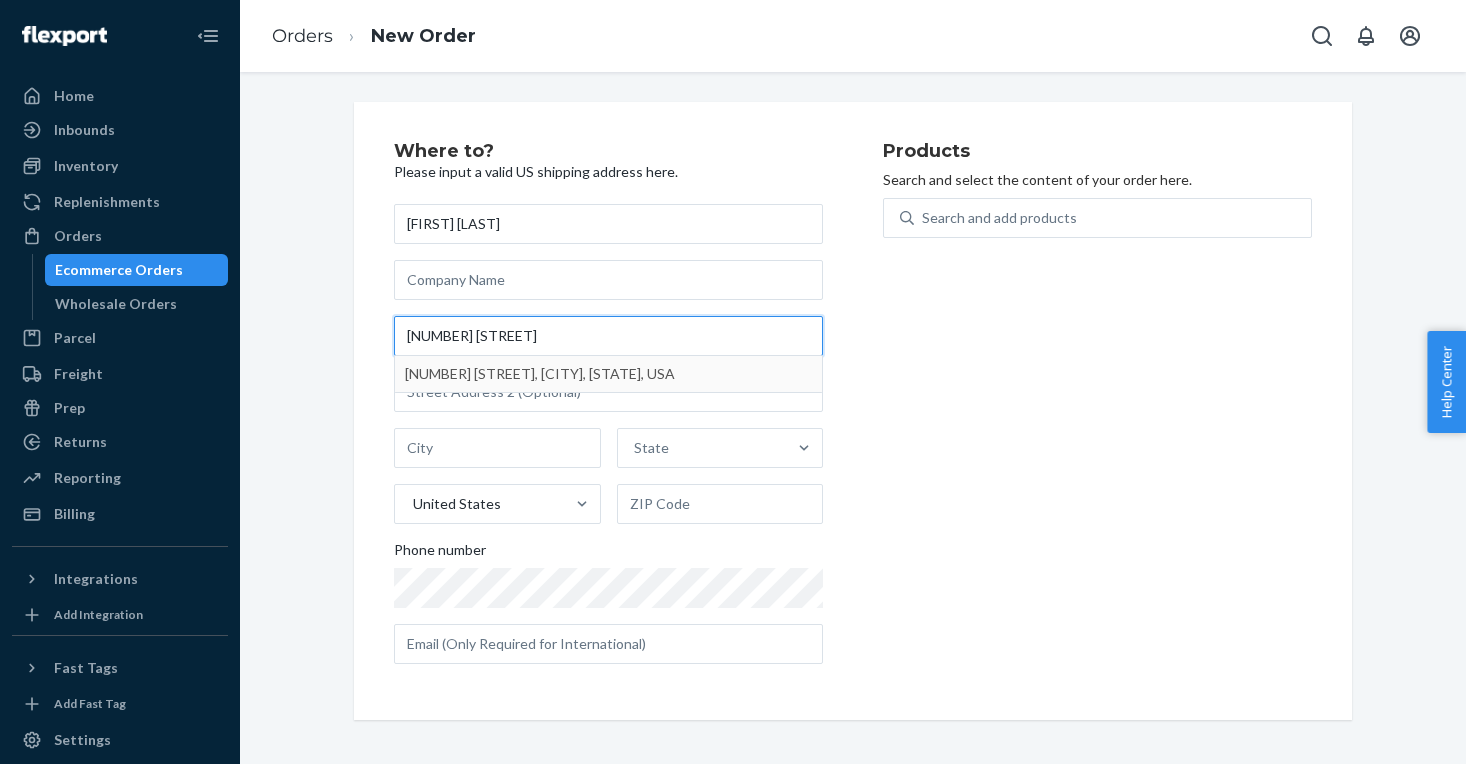 type on "[NUMBER] [STREET]" 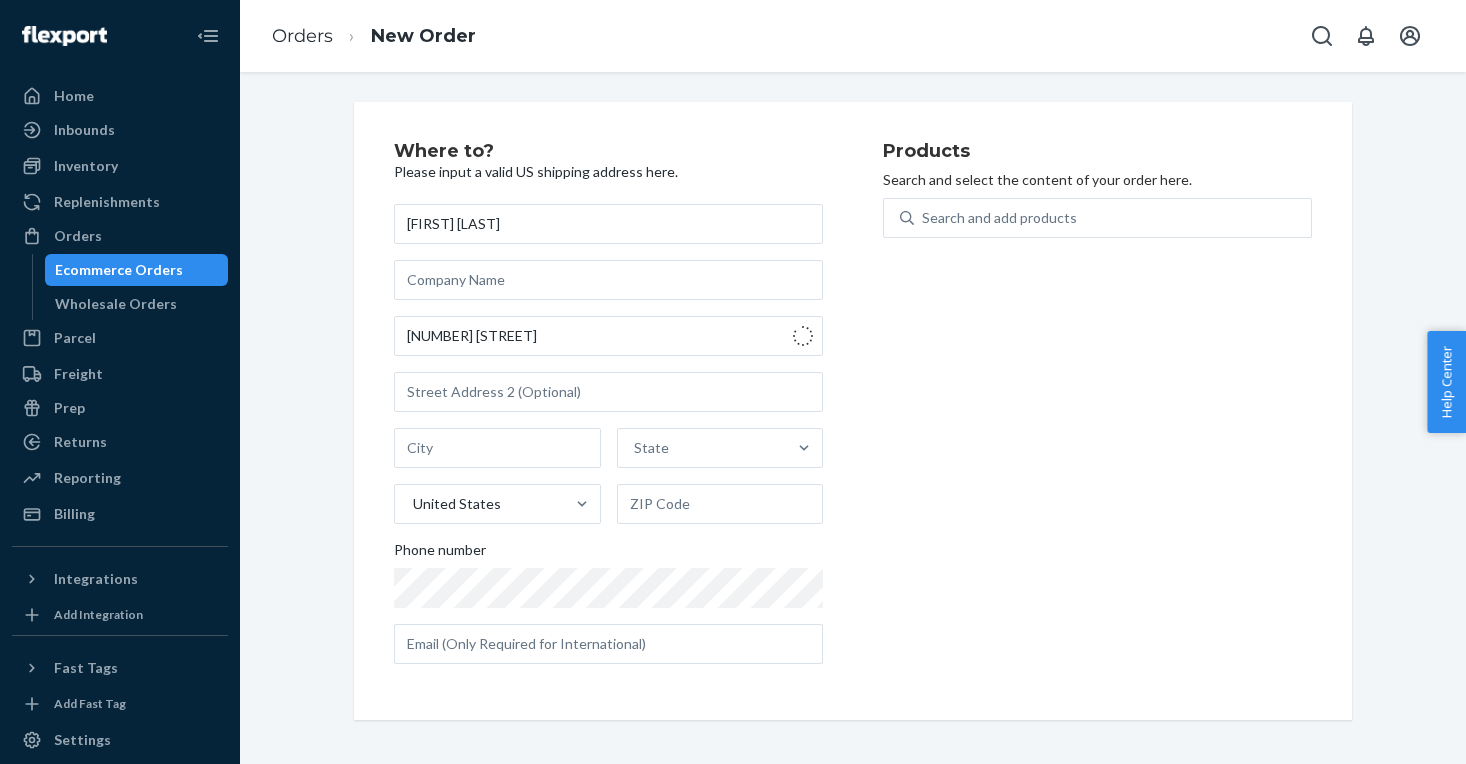 type on "Mobile" 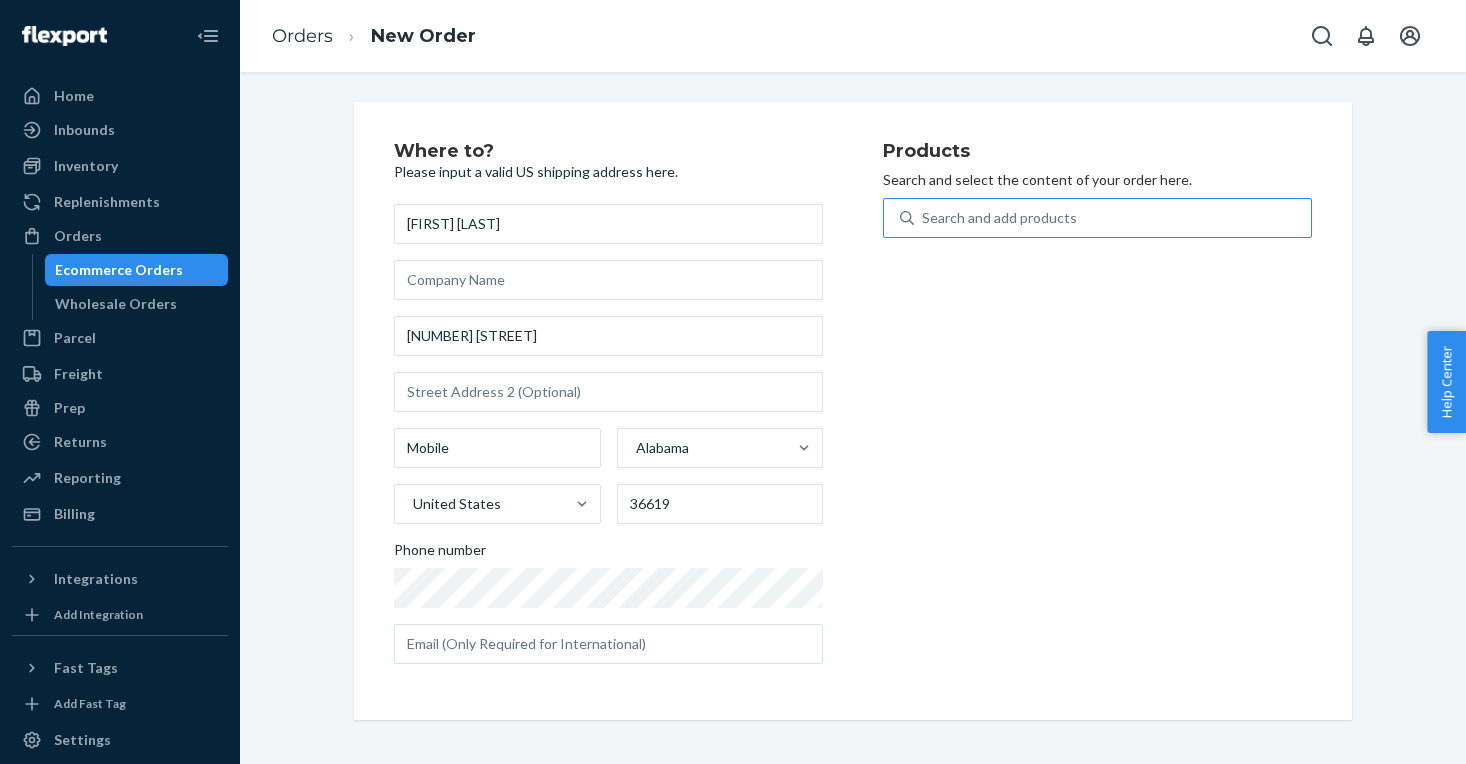 click on "Search and add products" at bounding box center [999, 218] 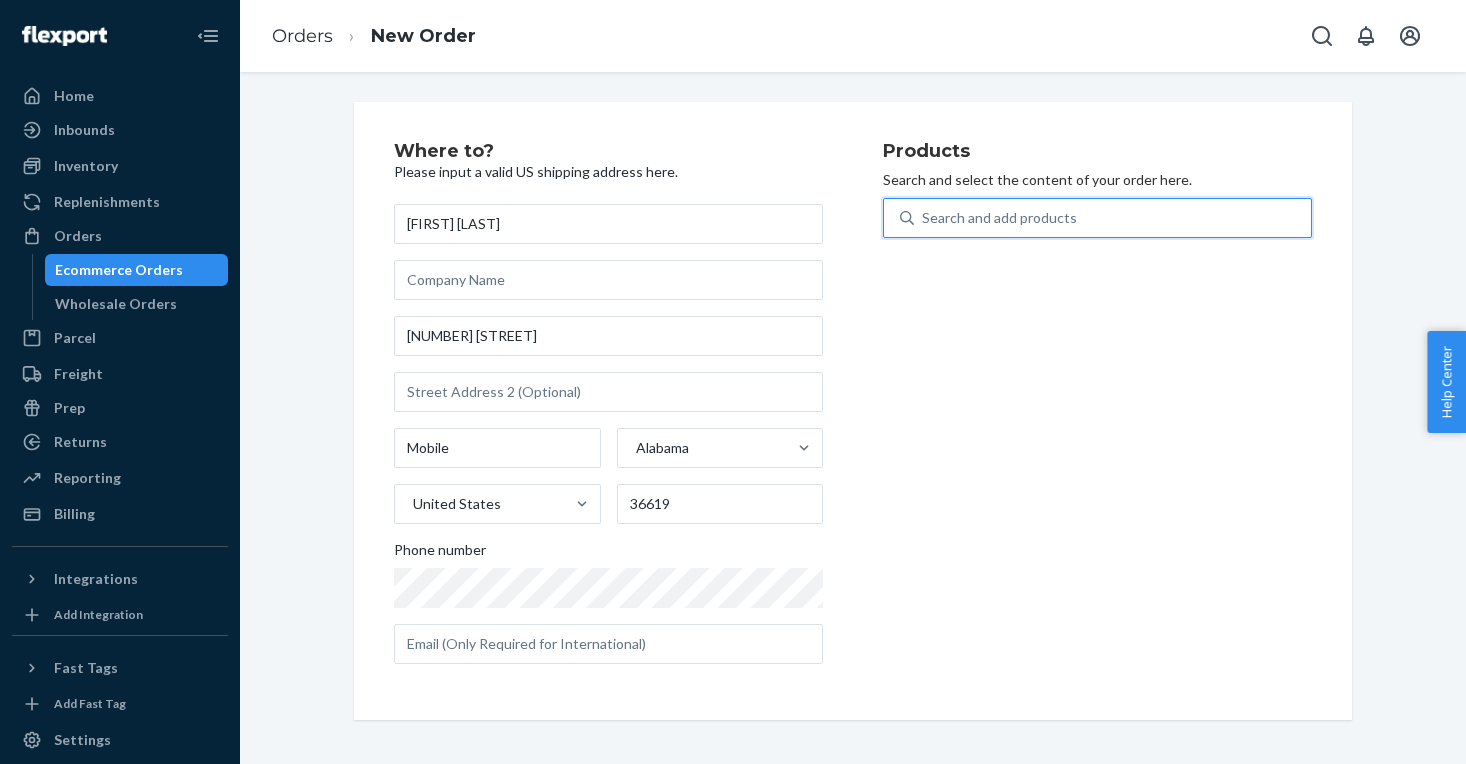 paste on "DE852W7J9C8" 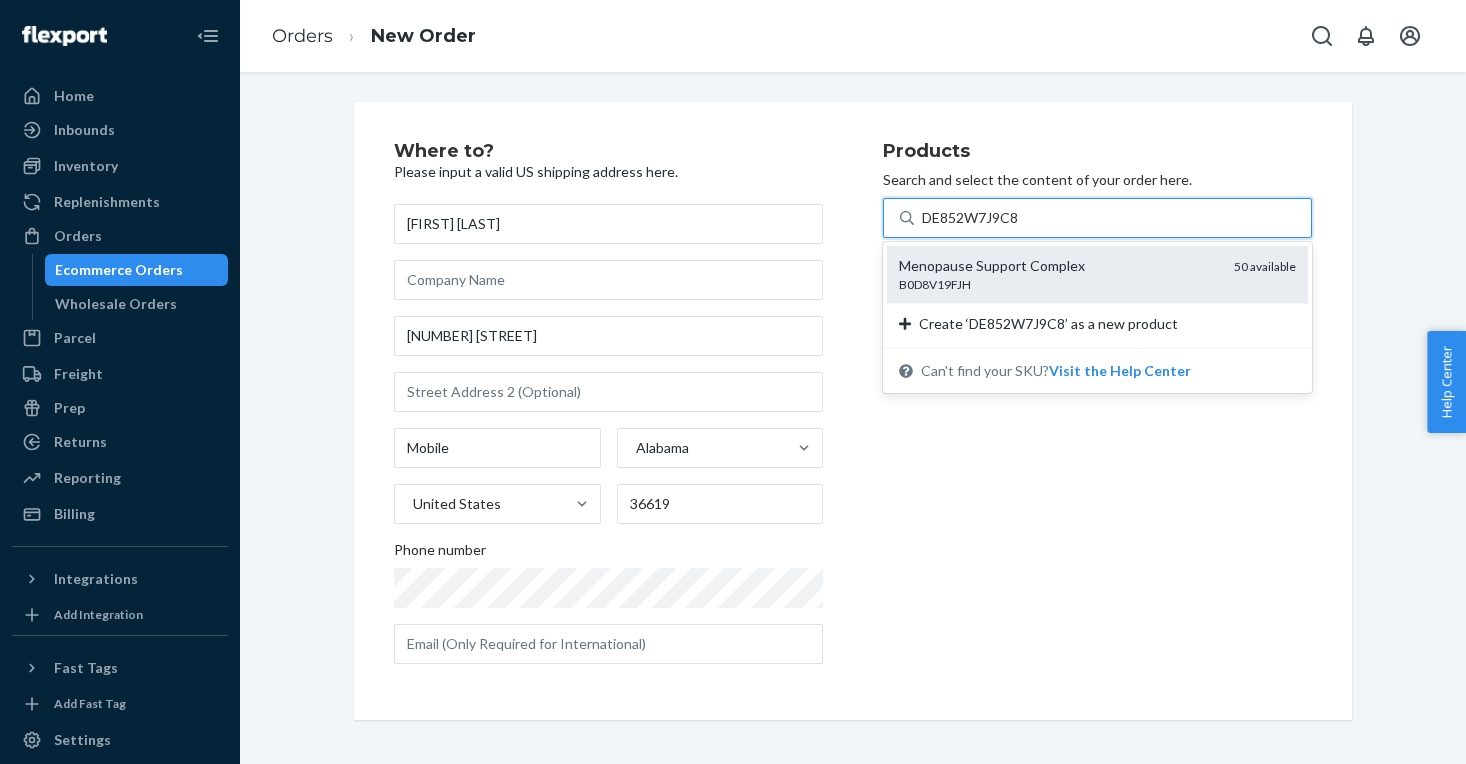 click on "Menopause Support Complex" at bounding box center (1058, 266) 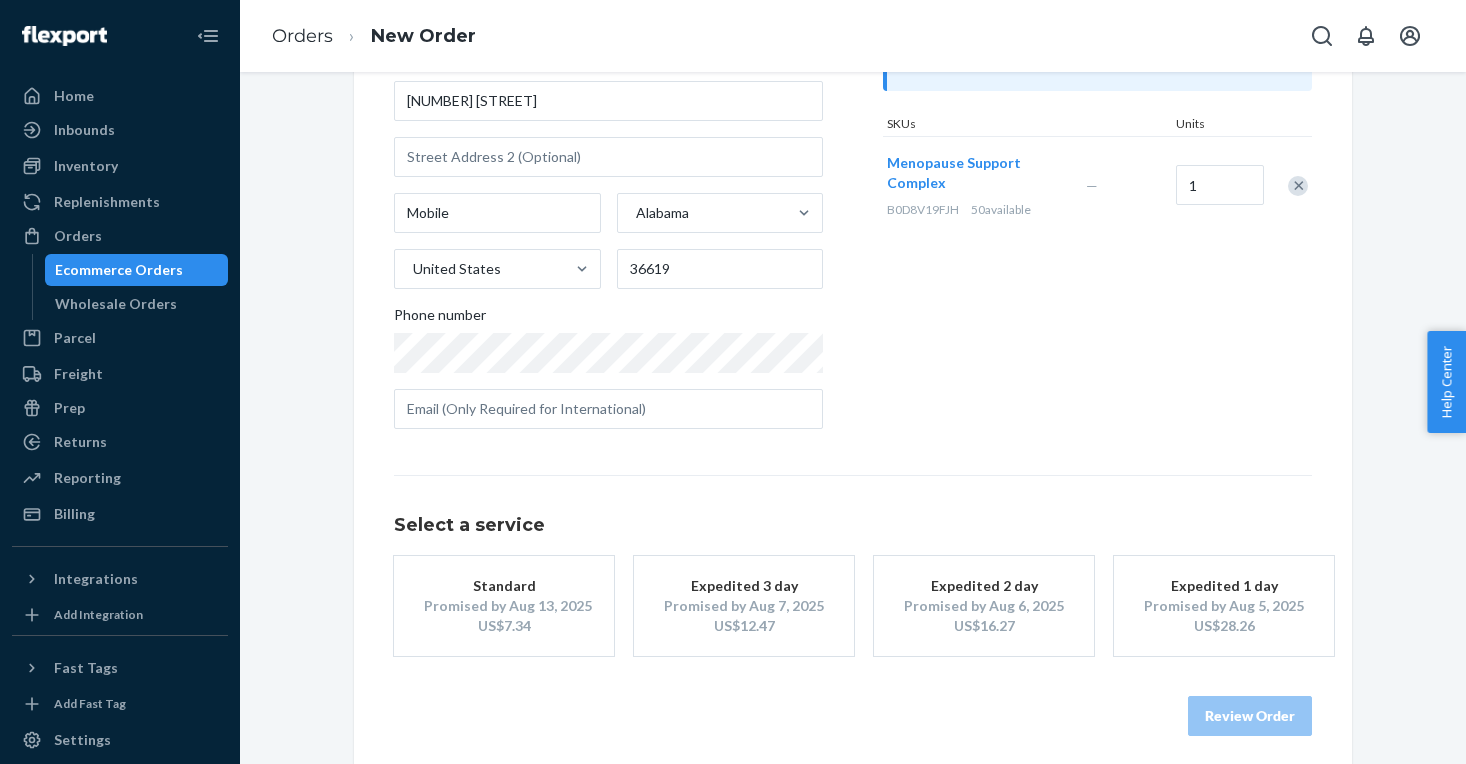 scroll, scrollTop: 244, scrollLeft: 0, axis: vertical 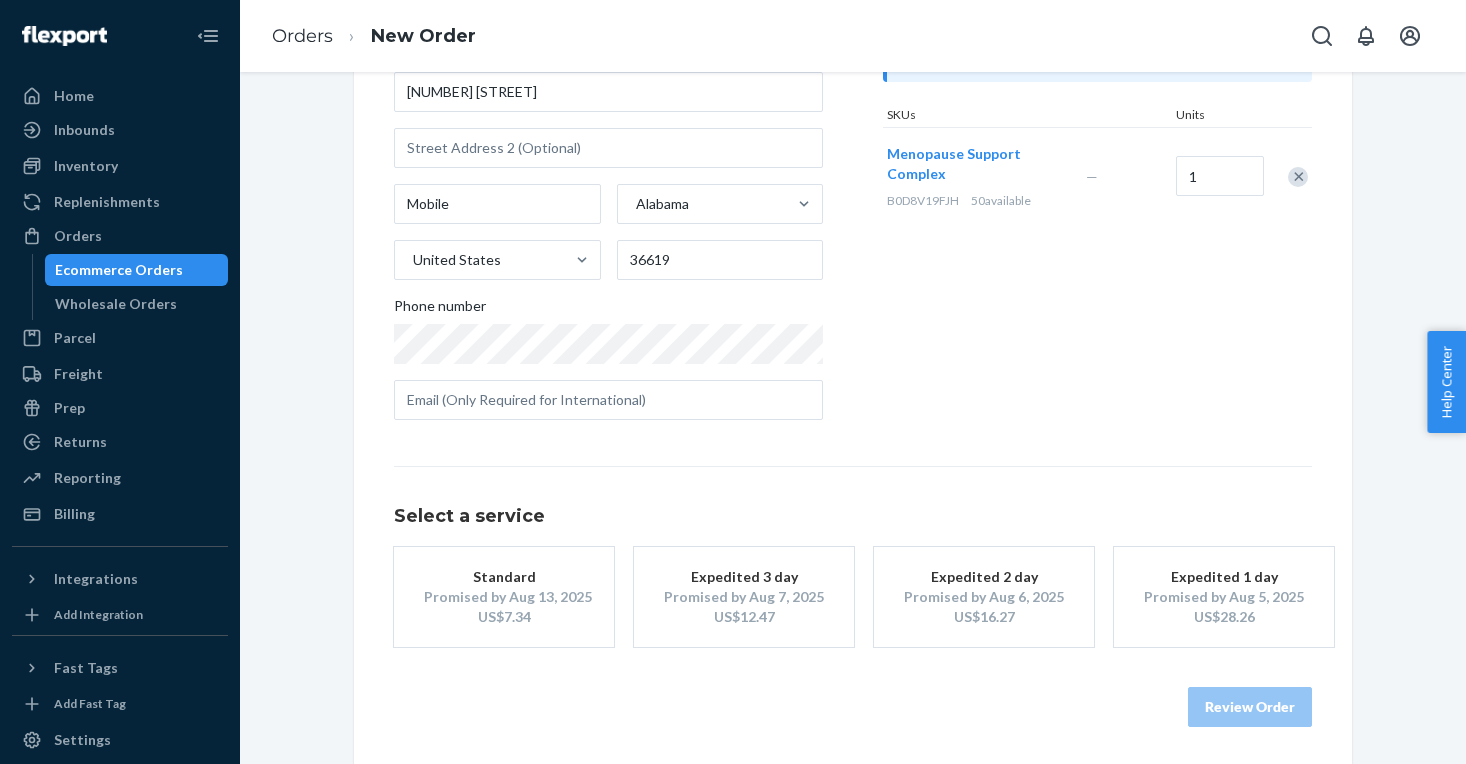 click on "Promised by Aug 13, 2025" at bounding box center (504, 597) 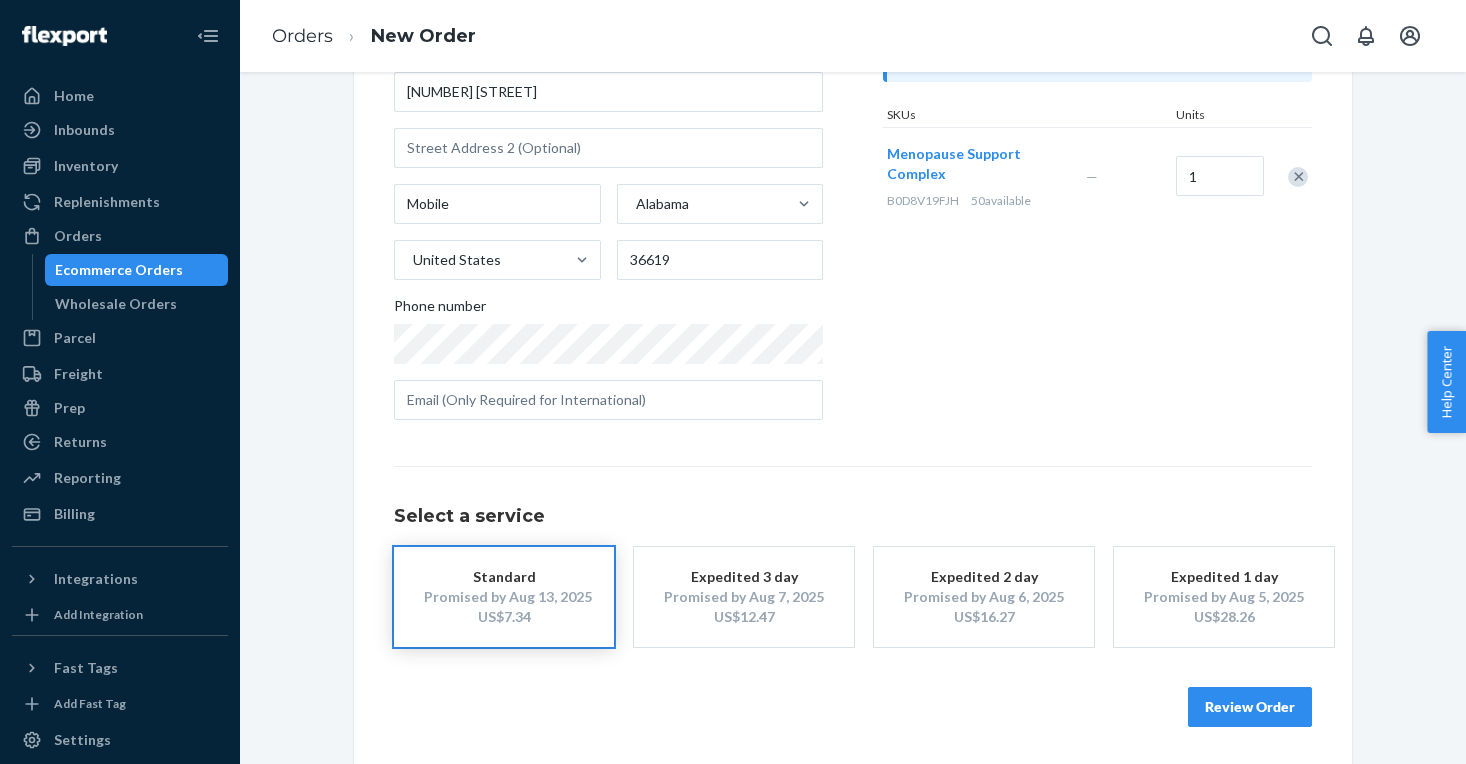 click on "Review Order" at bounding box center [1250, 707] 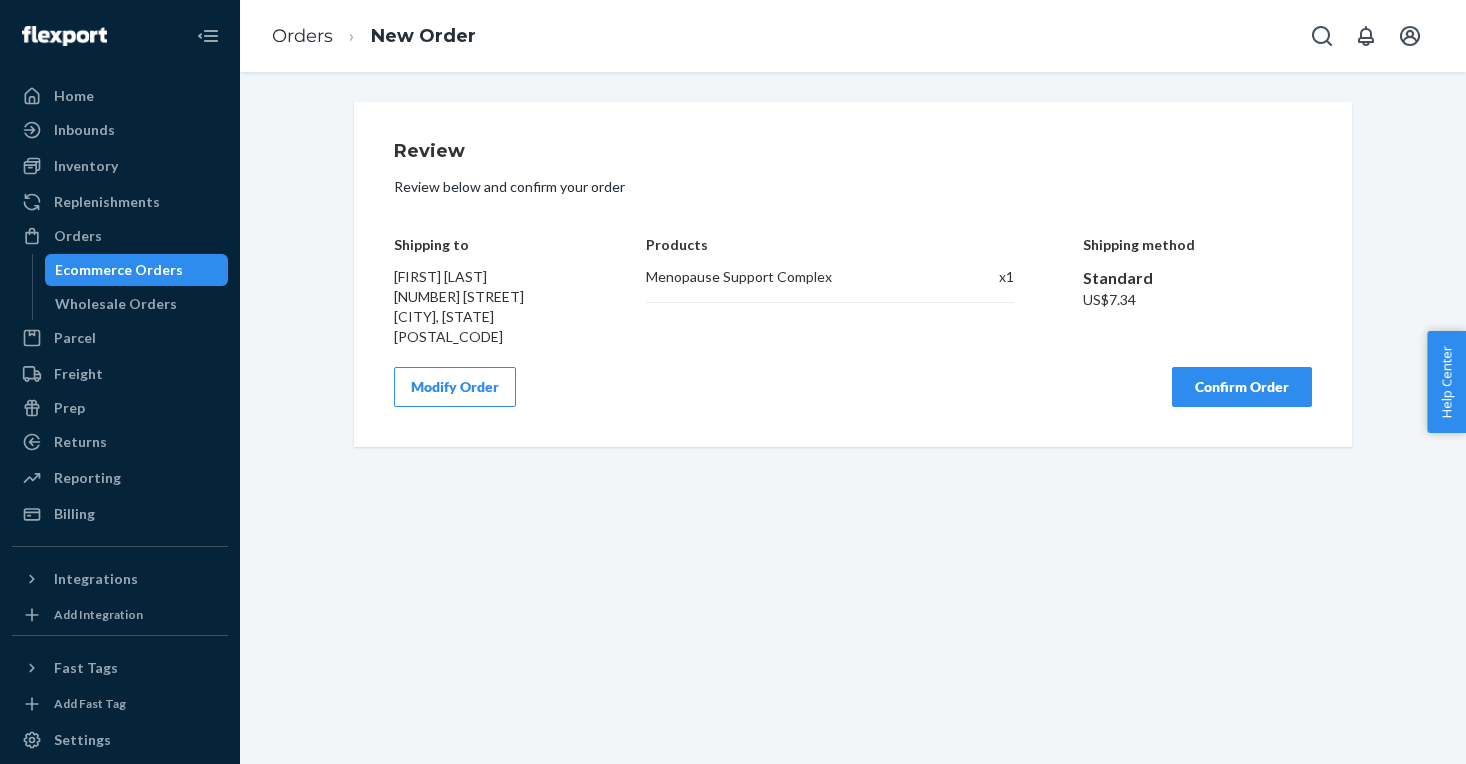 click on "Confirm Order" at bounding box center [1242, 387] 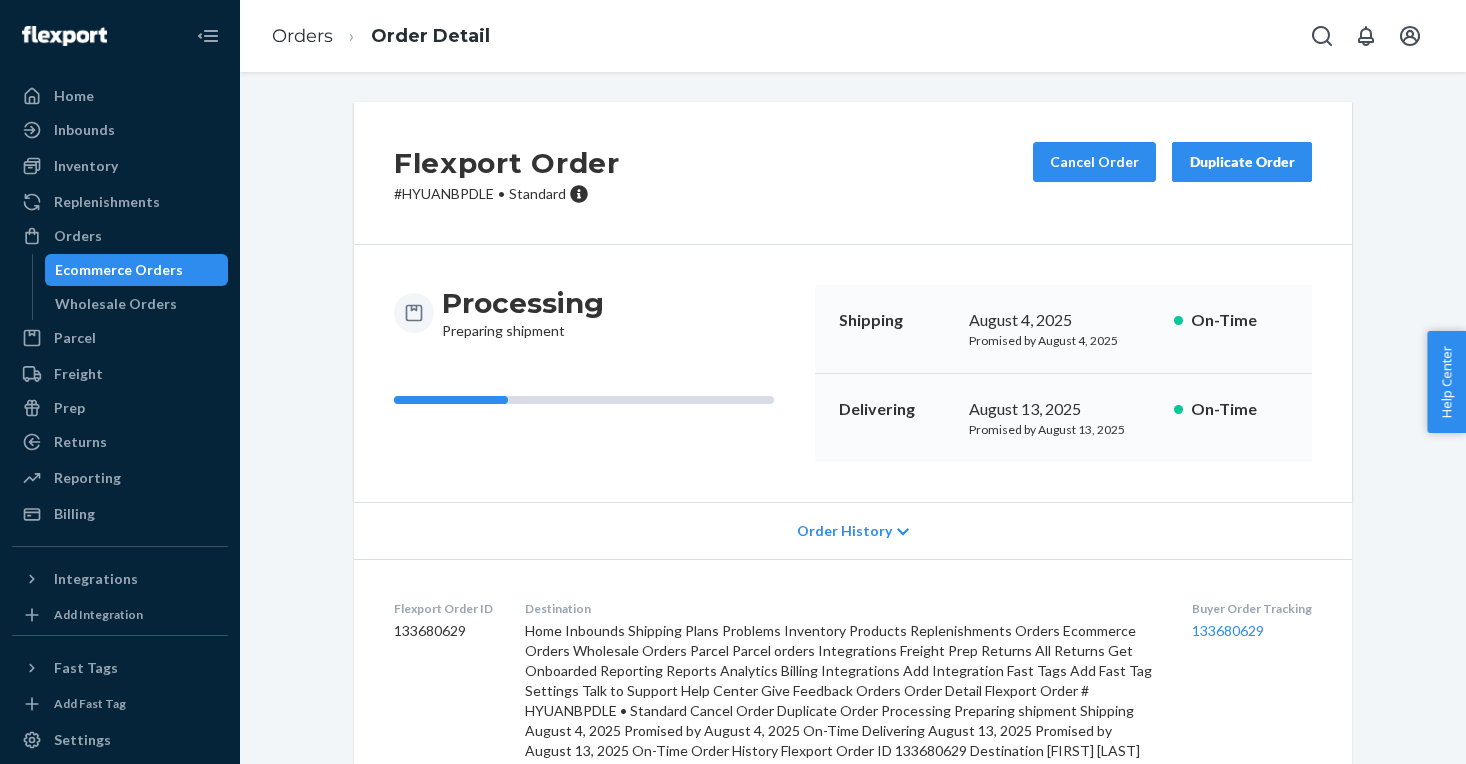 click on "Ecommerce Orders" at bounding box center [119, 270] 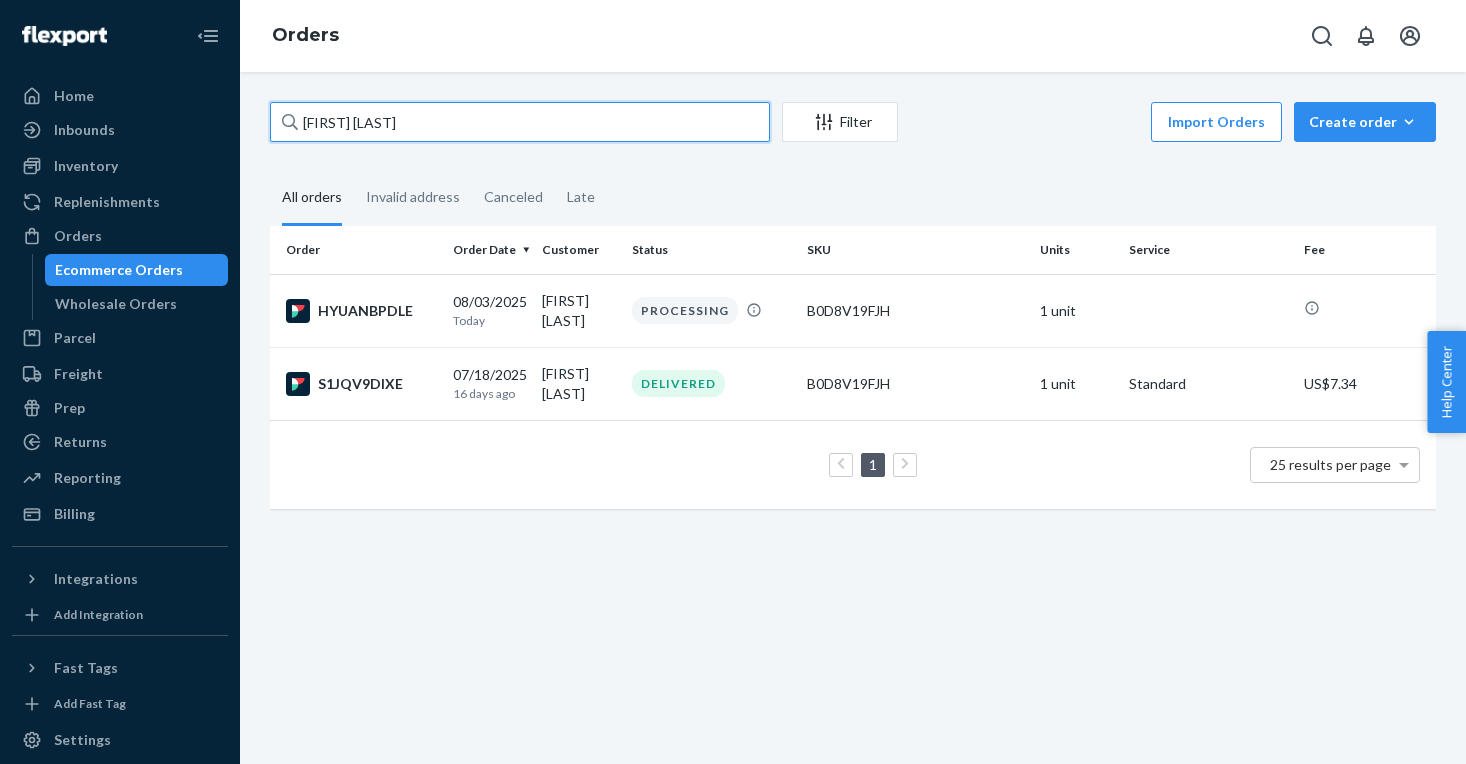 drag, startPoint x: 428, startPoint y: 136, endPoint x: 223, endPoint y: 102, distance: 207.80038 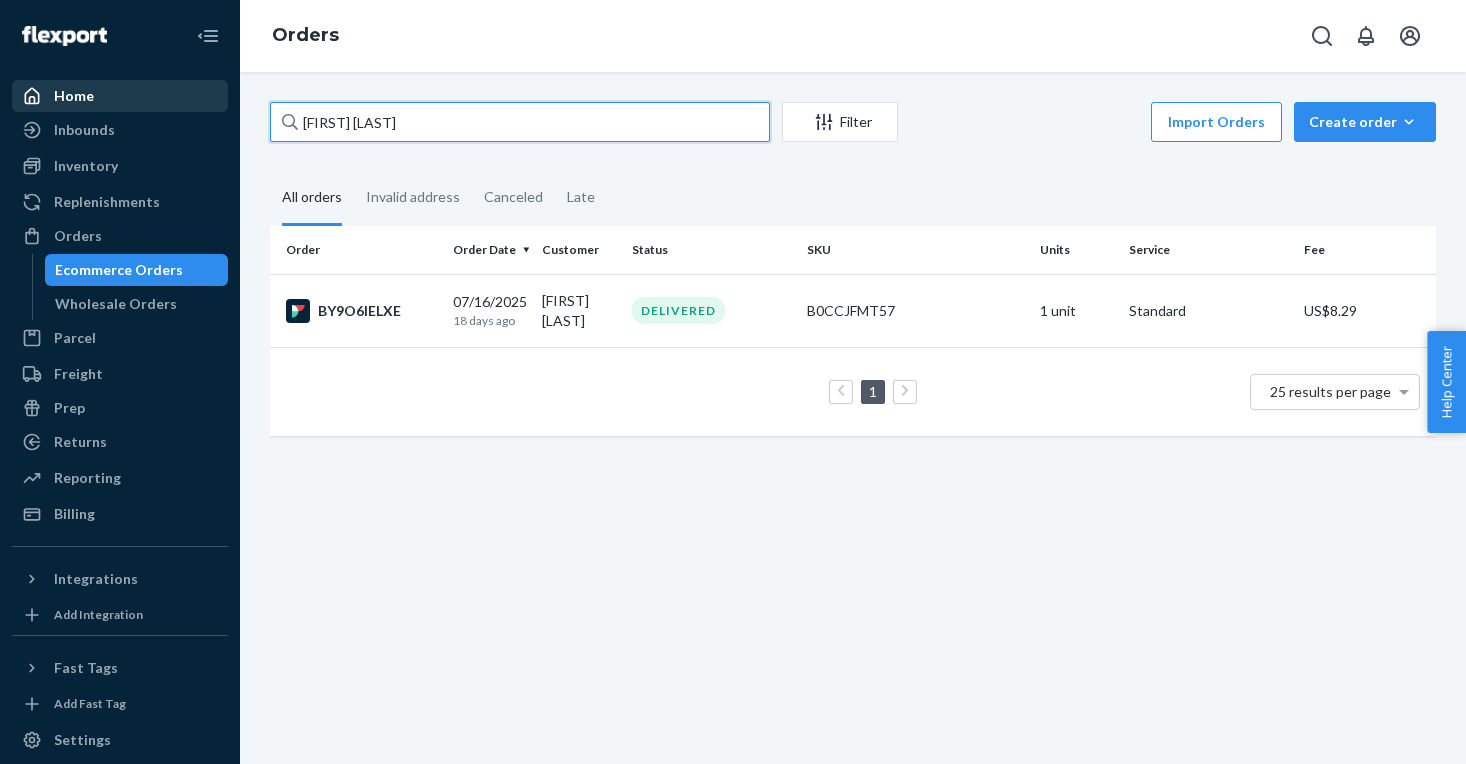 type on "[FIRST] [LAST]" 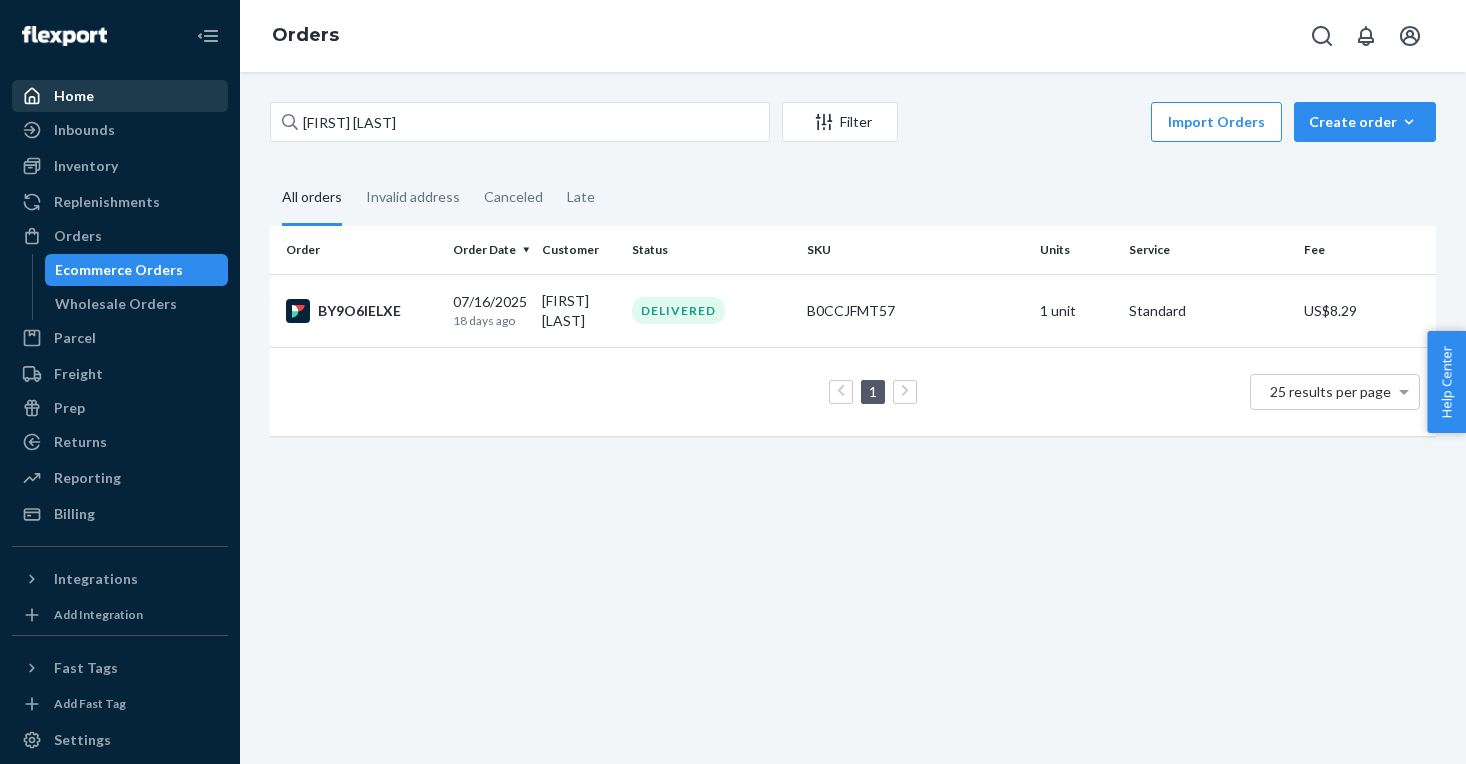 click on "Home" at bounding box center (120, 96) 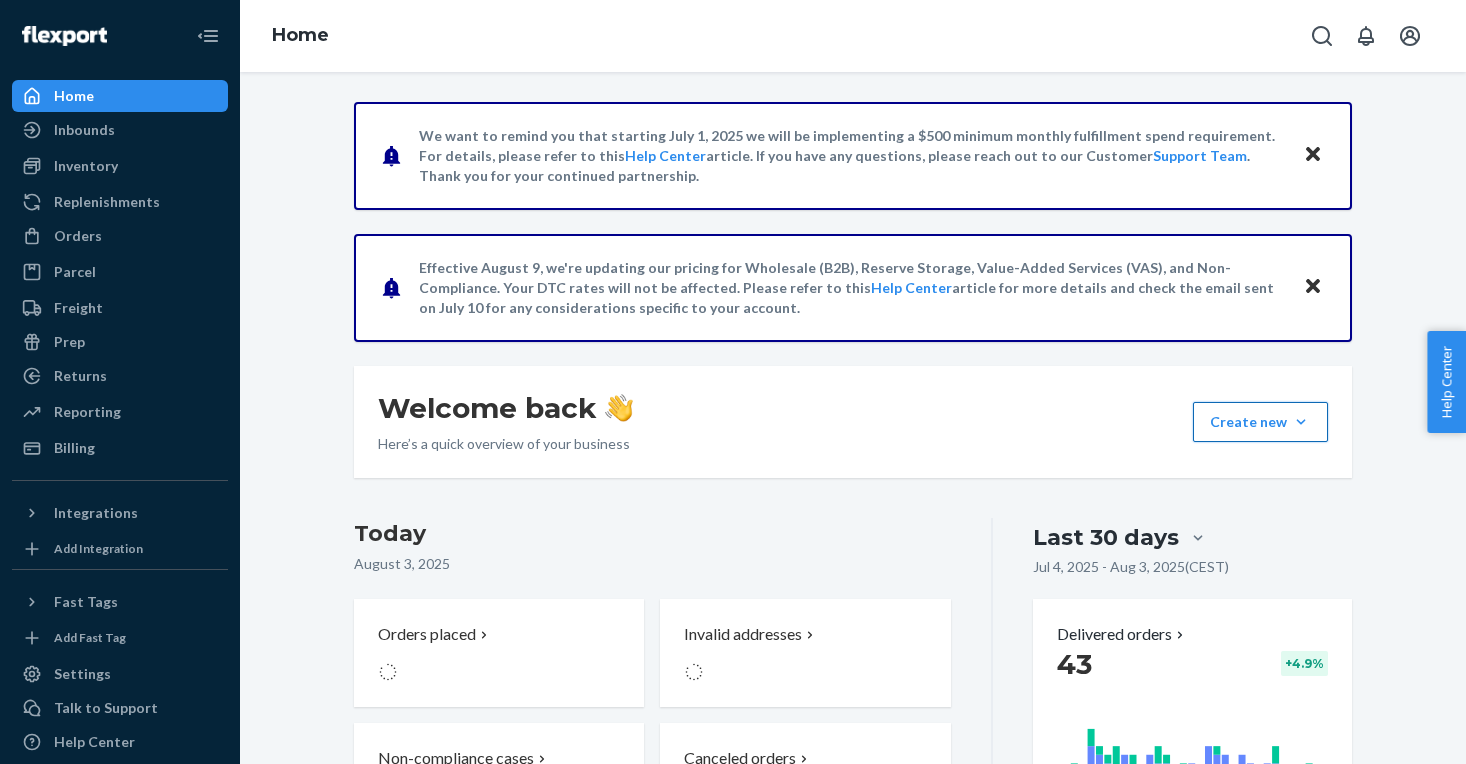 click on "Create new Create new inbound Create new order Create new product" at bounding box center [1260, 422] 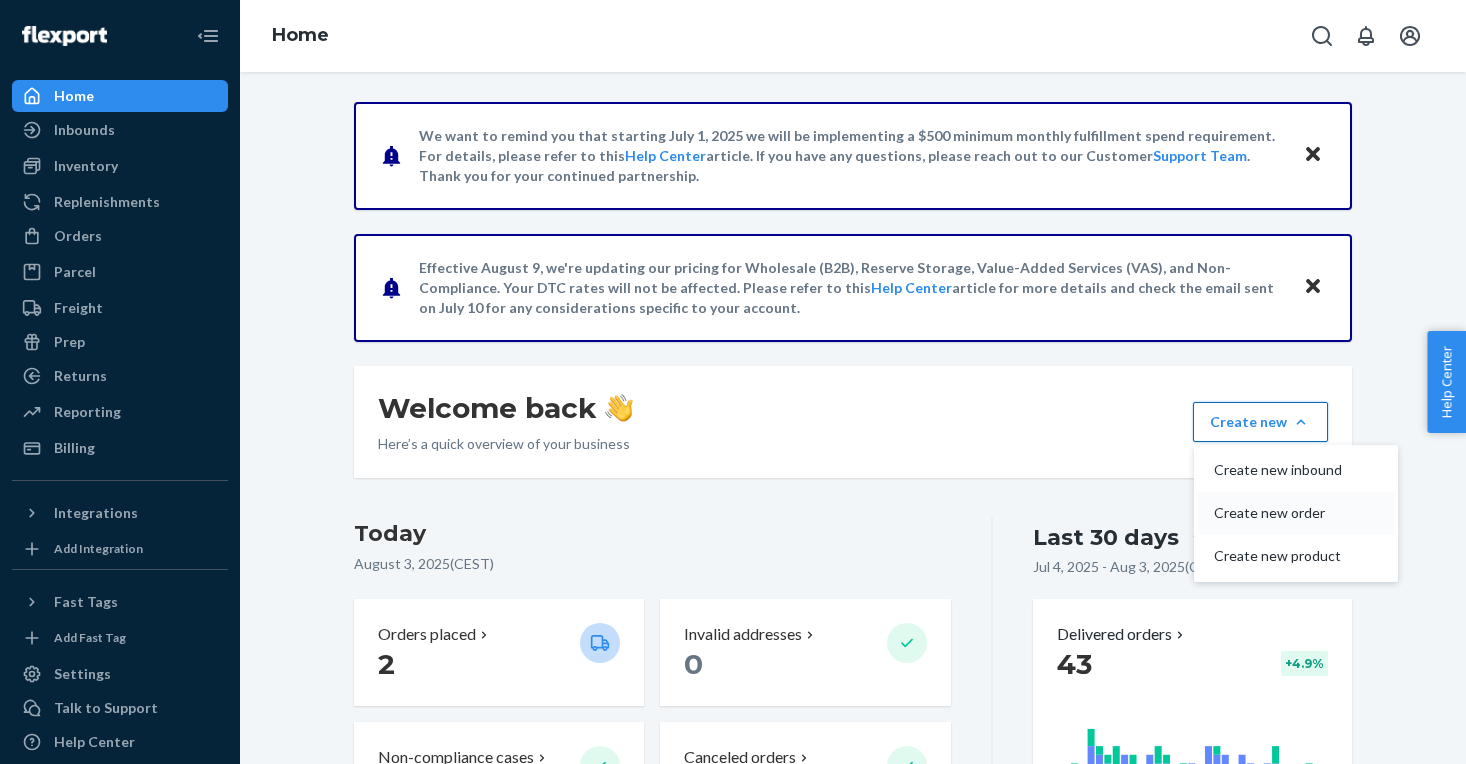 click on "Create new order" at bounding box center [1278, 513] 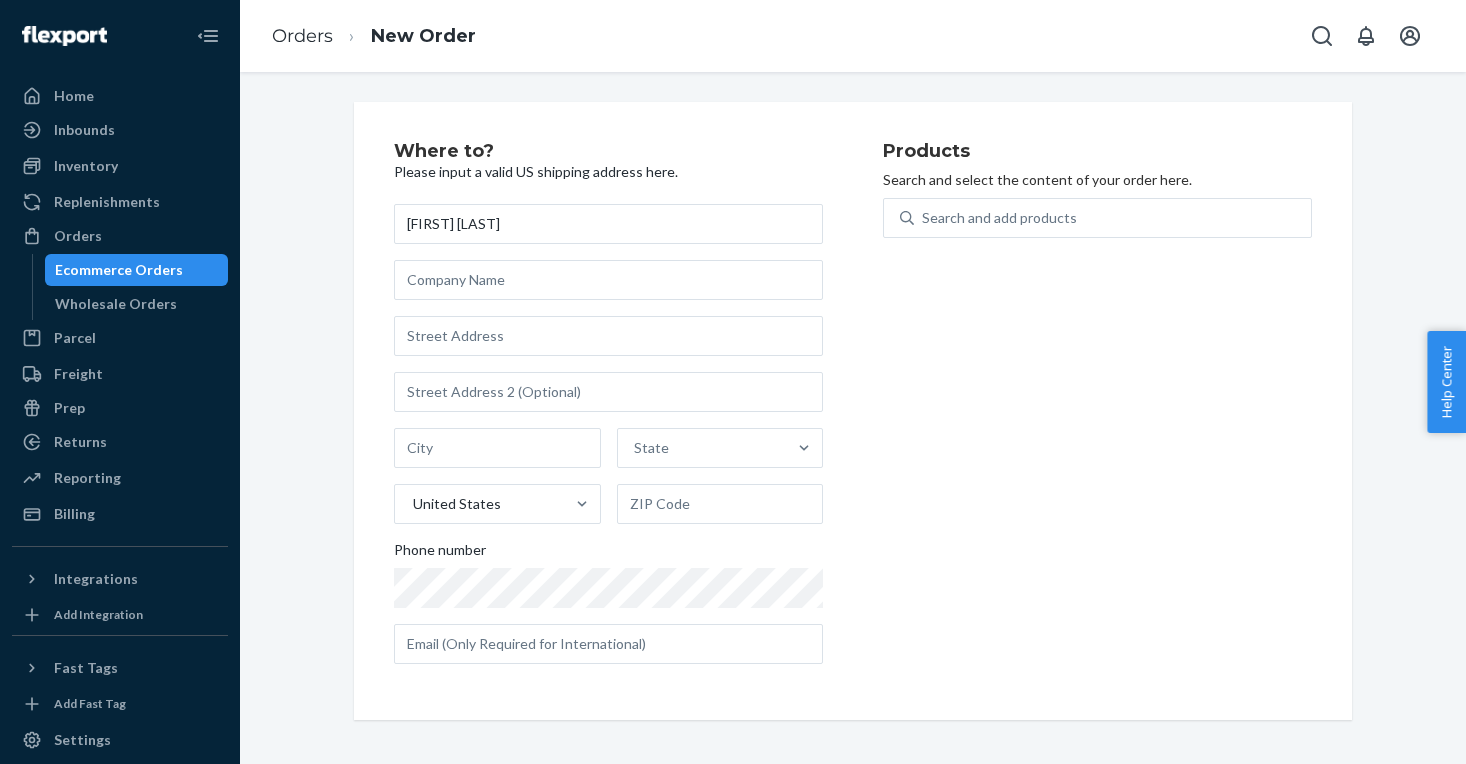 type on "[FIRST] [LAST]" 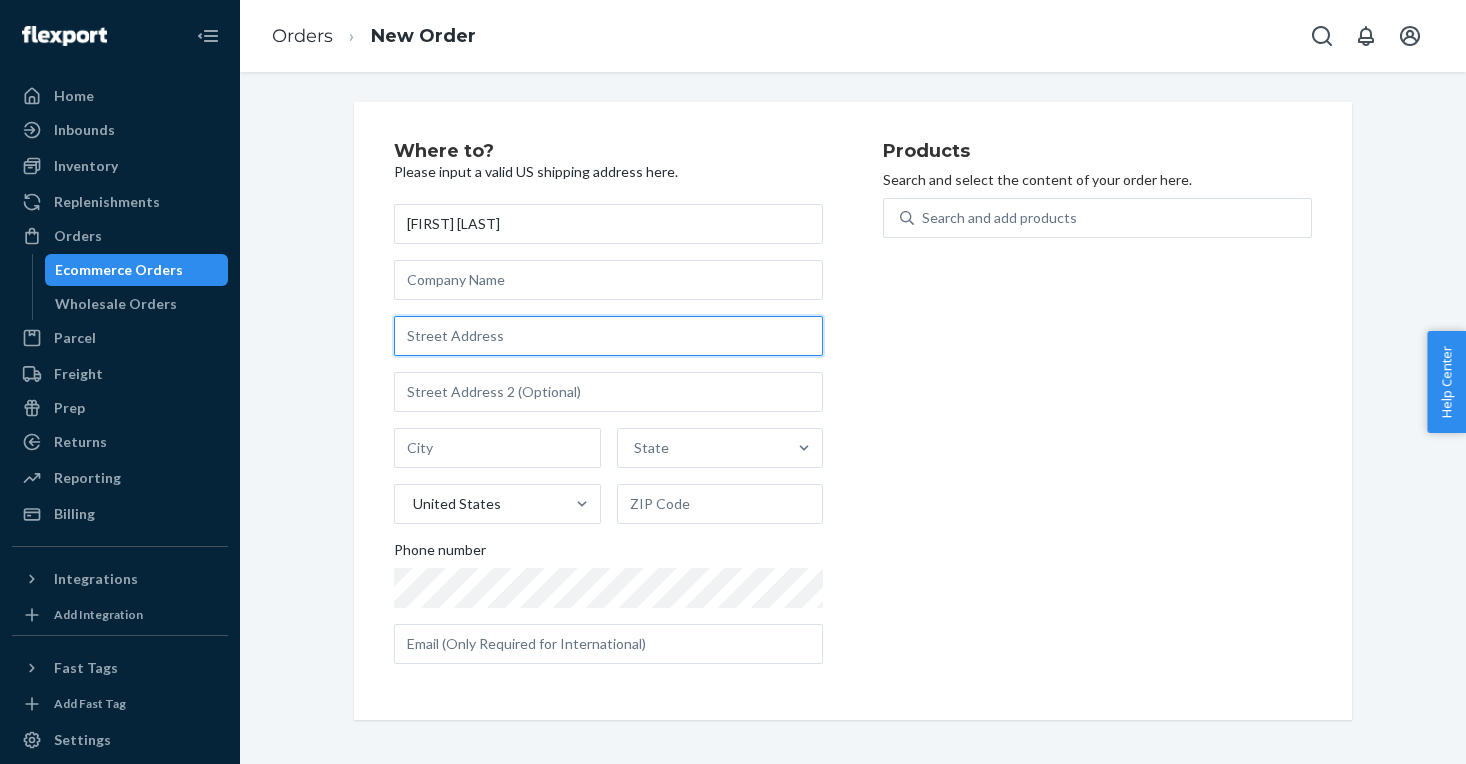 click at bounding box center (608, 336) 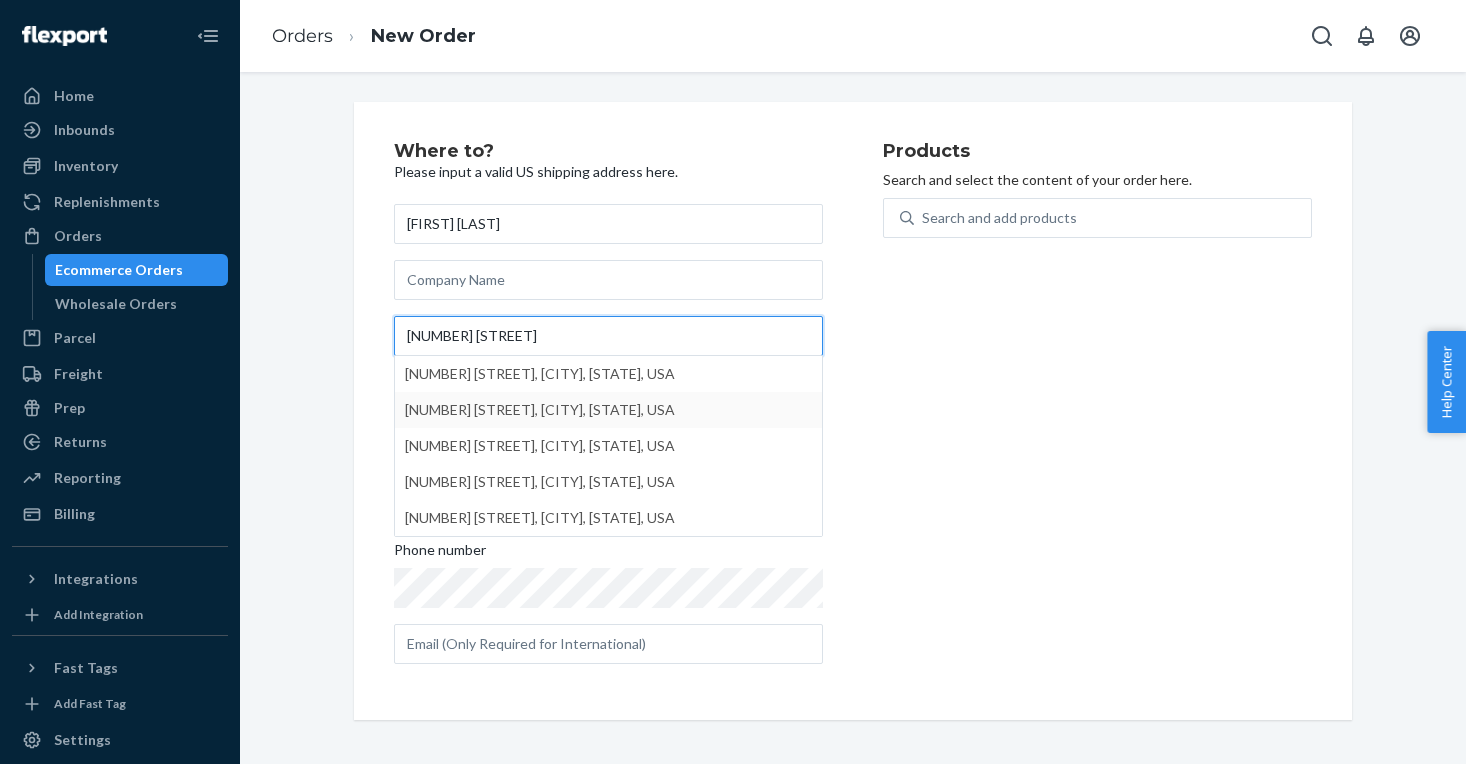 type on "[NUMBER] [STREET]" 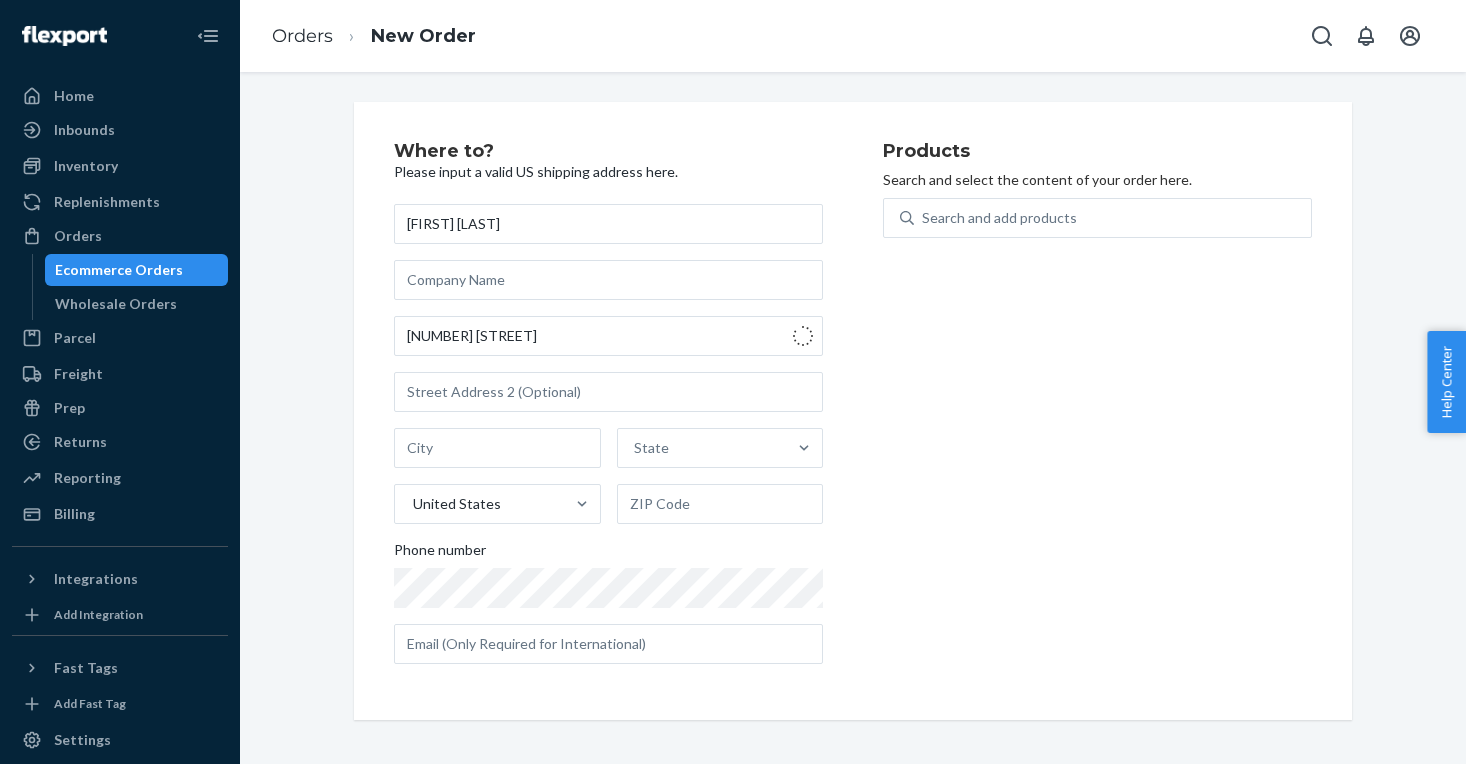 type on "[CITY]" 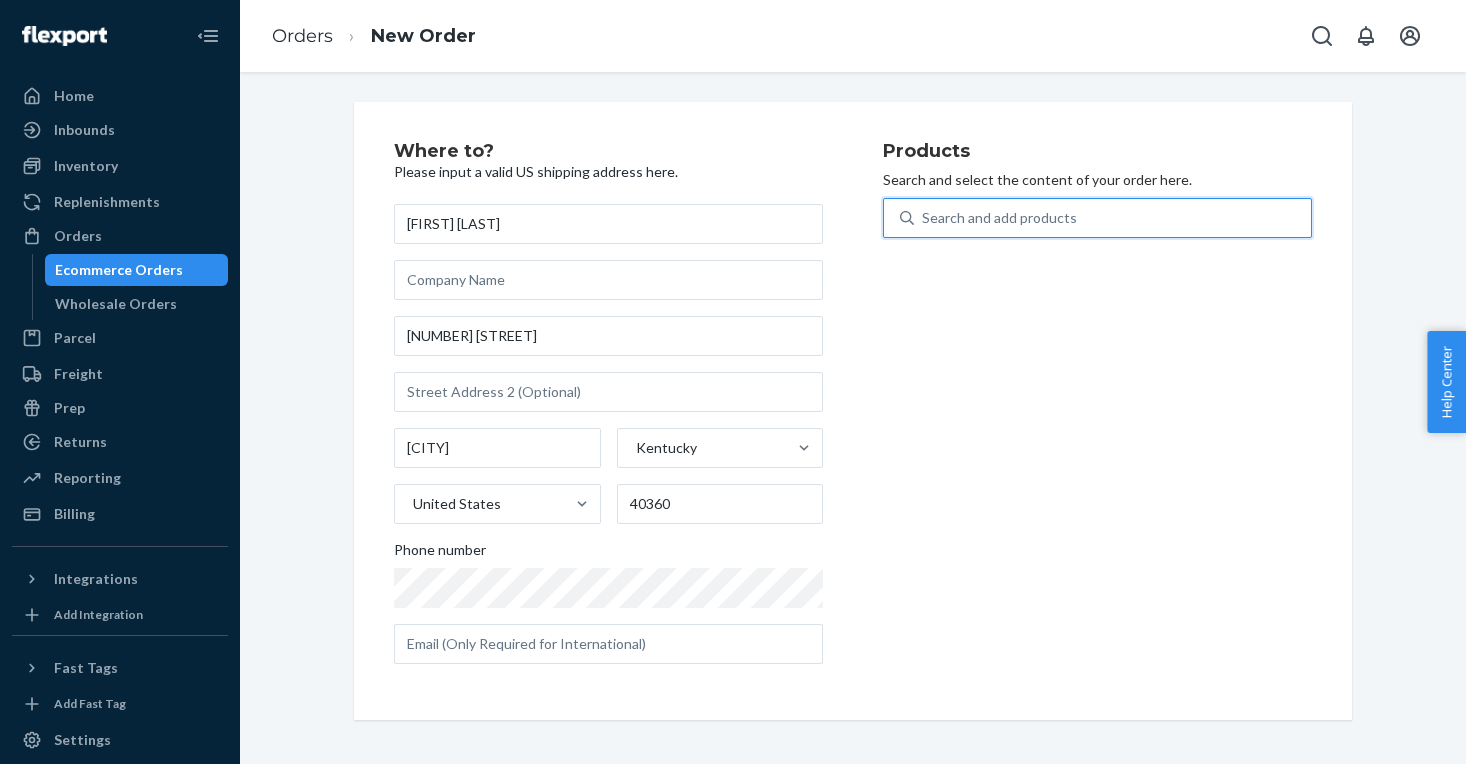 click on "Search and add products" at bounding box center (999, 218) 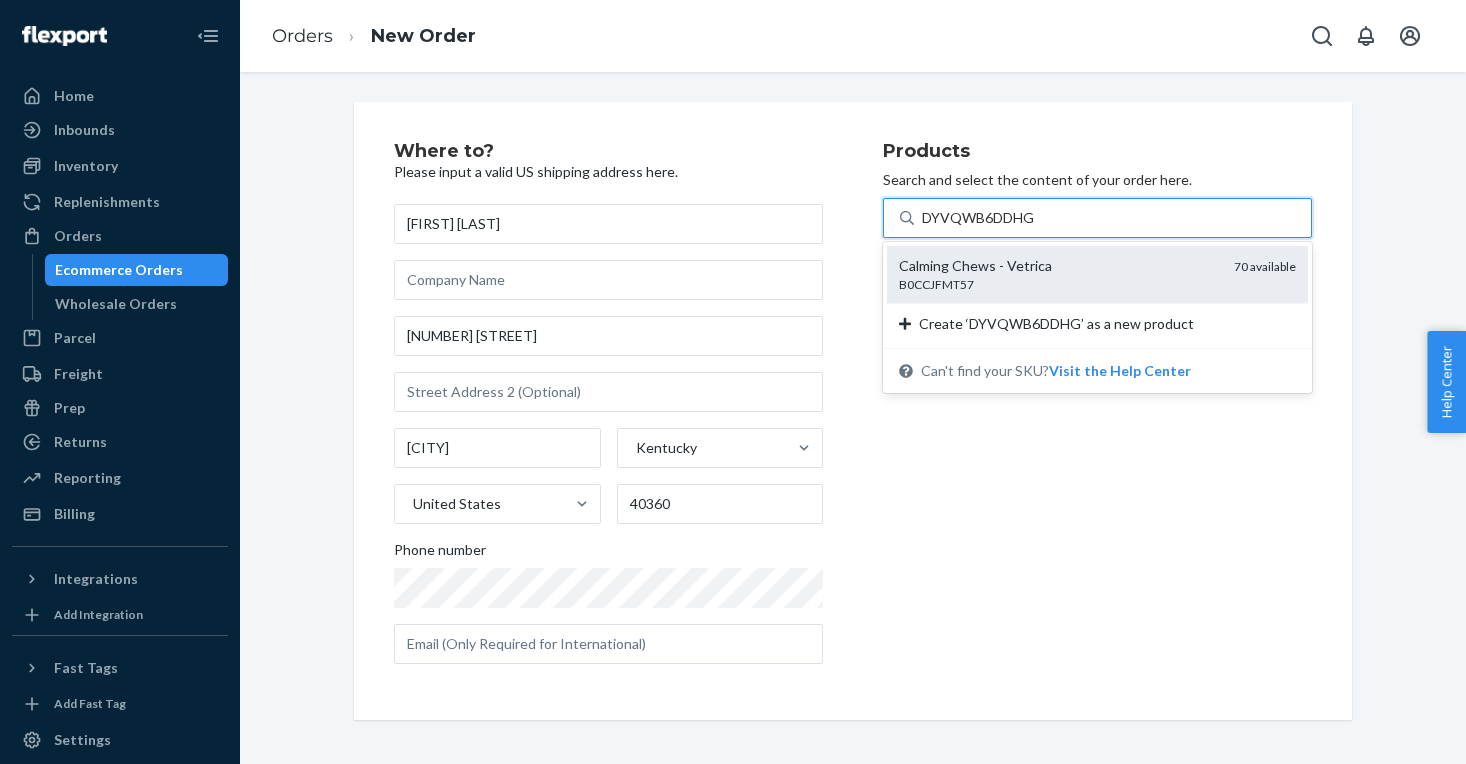 click on "Calming Chews - Vetrica" at bounding box center (1058, 266) 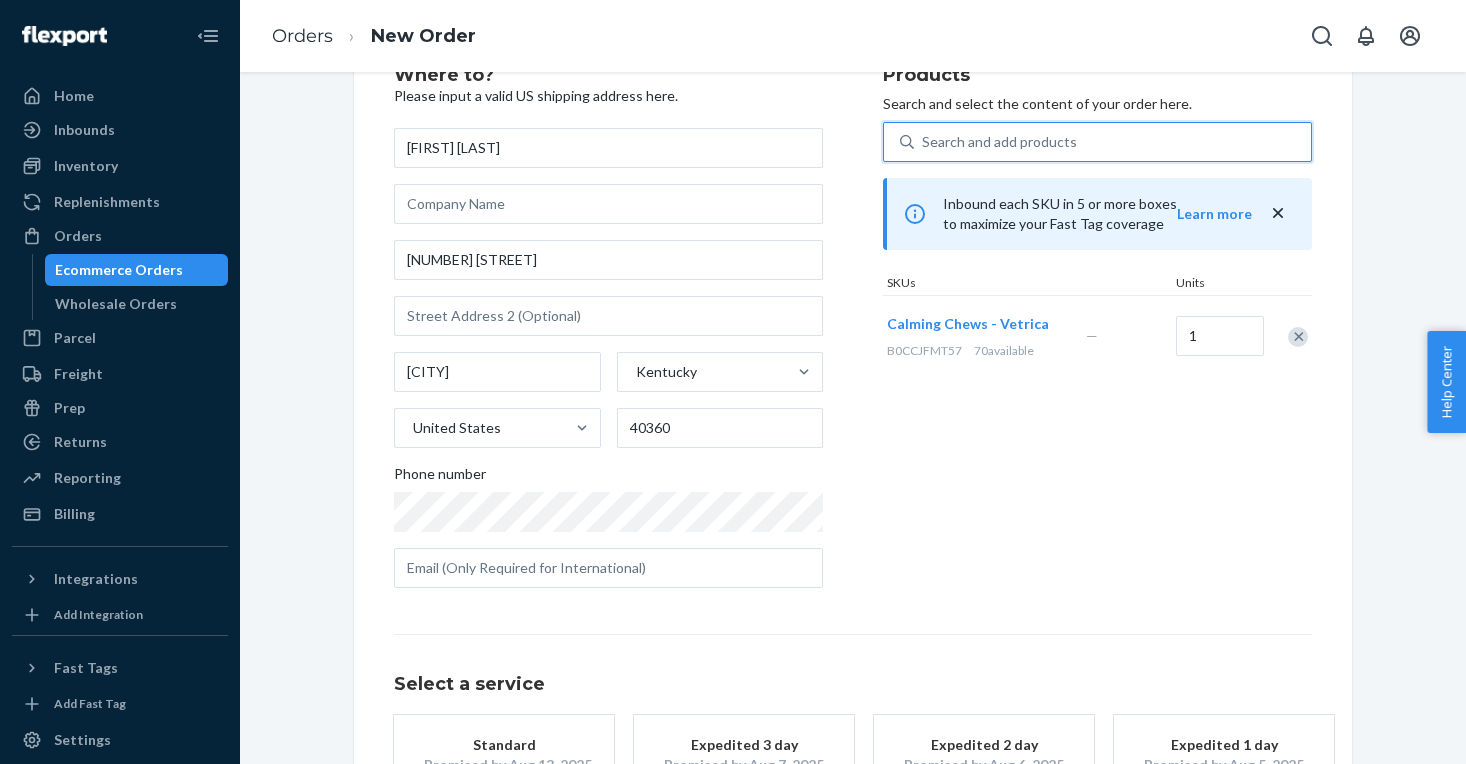 scroll, scrollTop: 75, scrollLeft: 0, axis: vertical 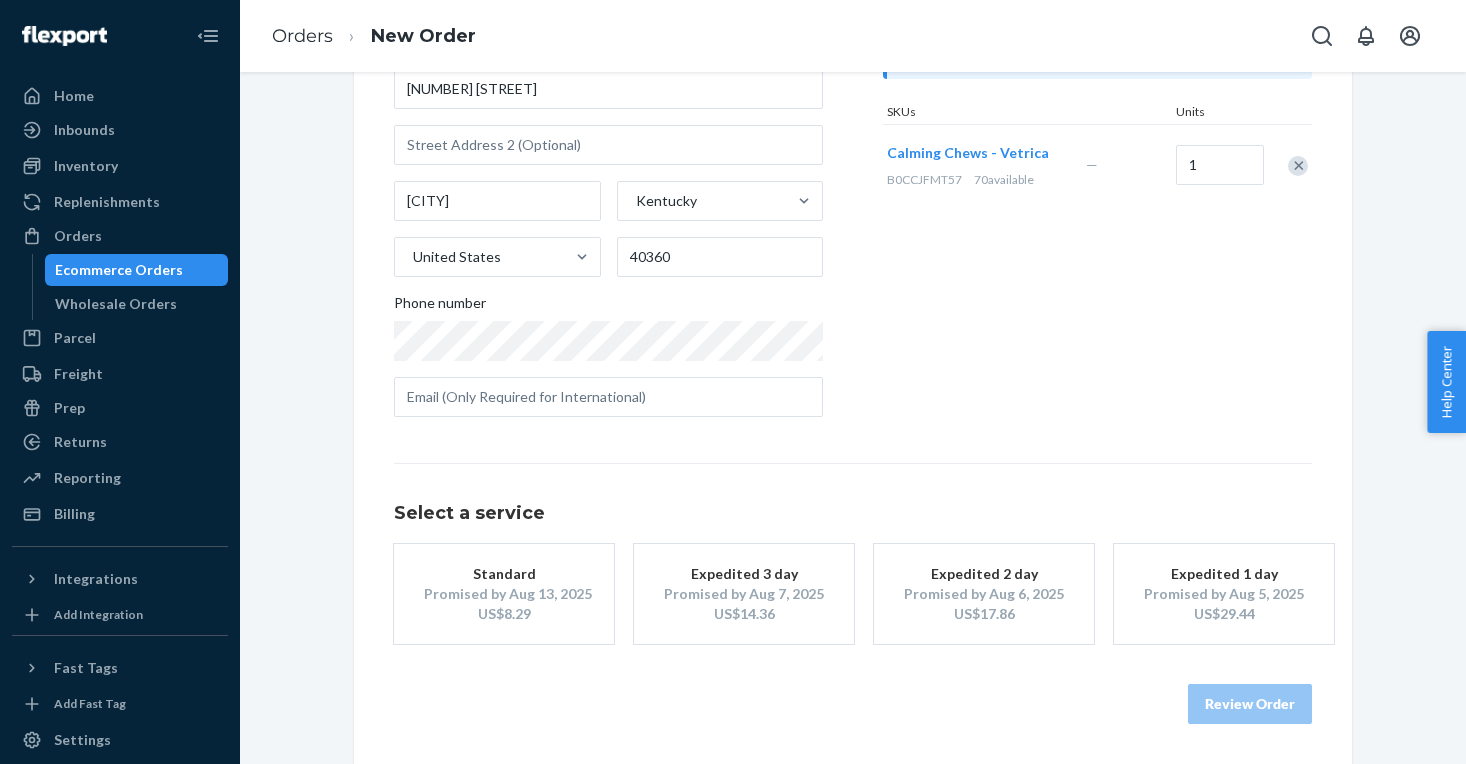 click on "Standard" at bounding box center (504, 574) 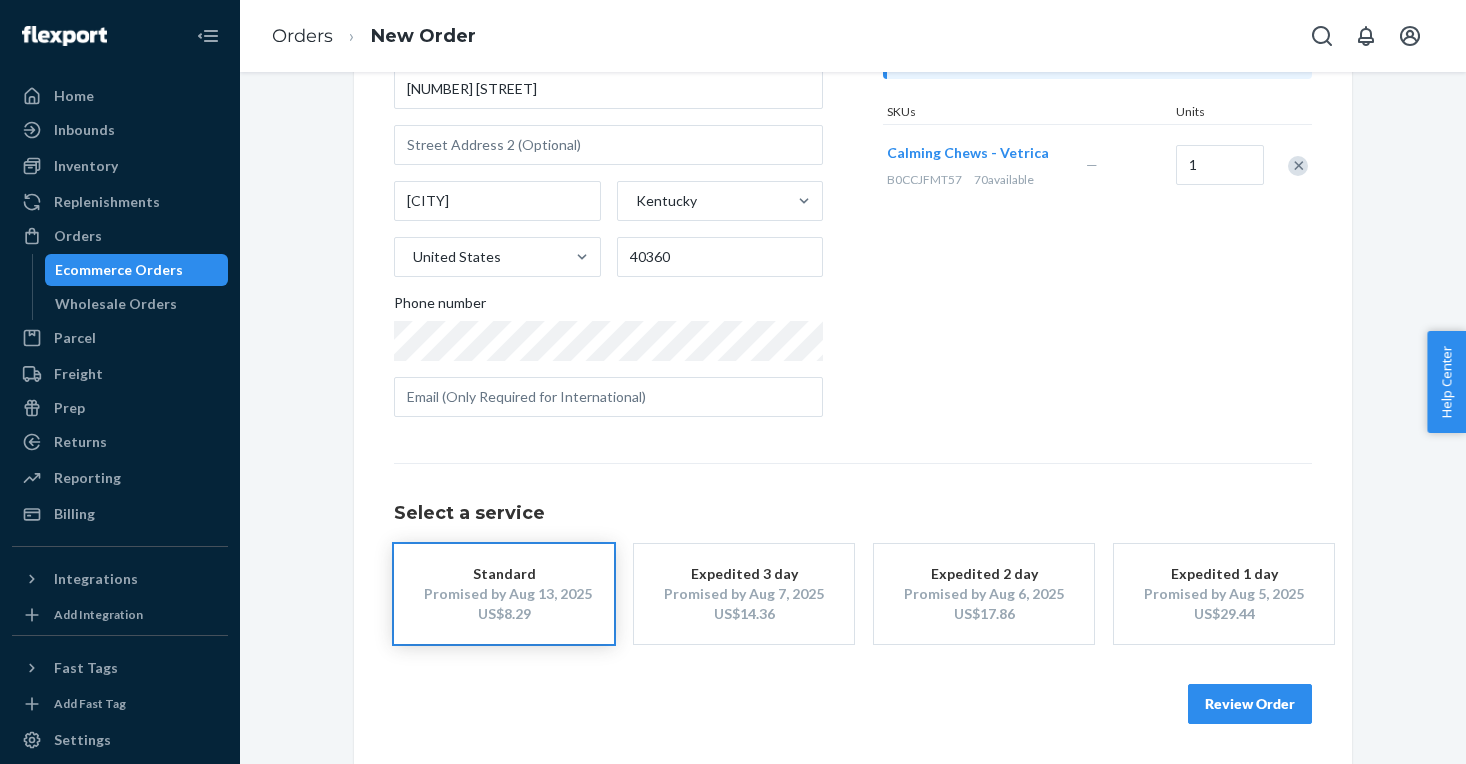 click on "Review Order" at bounding box center (1250, 704) 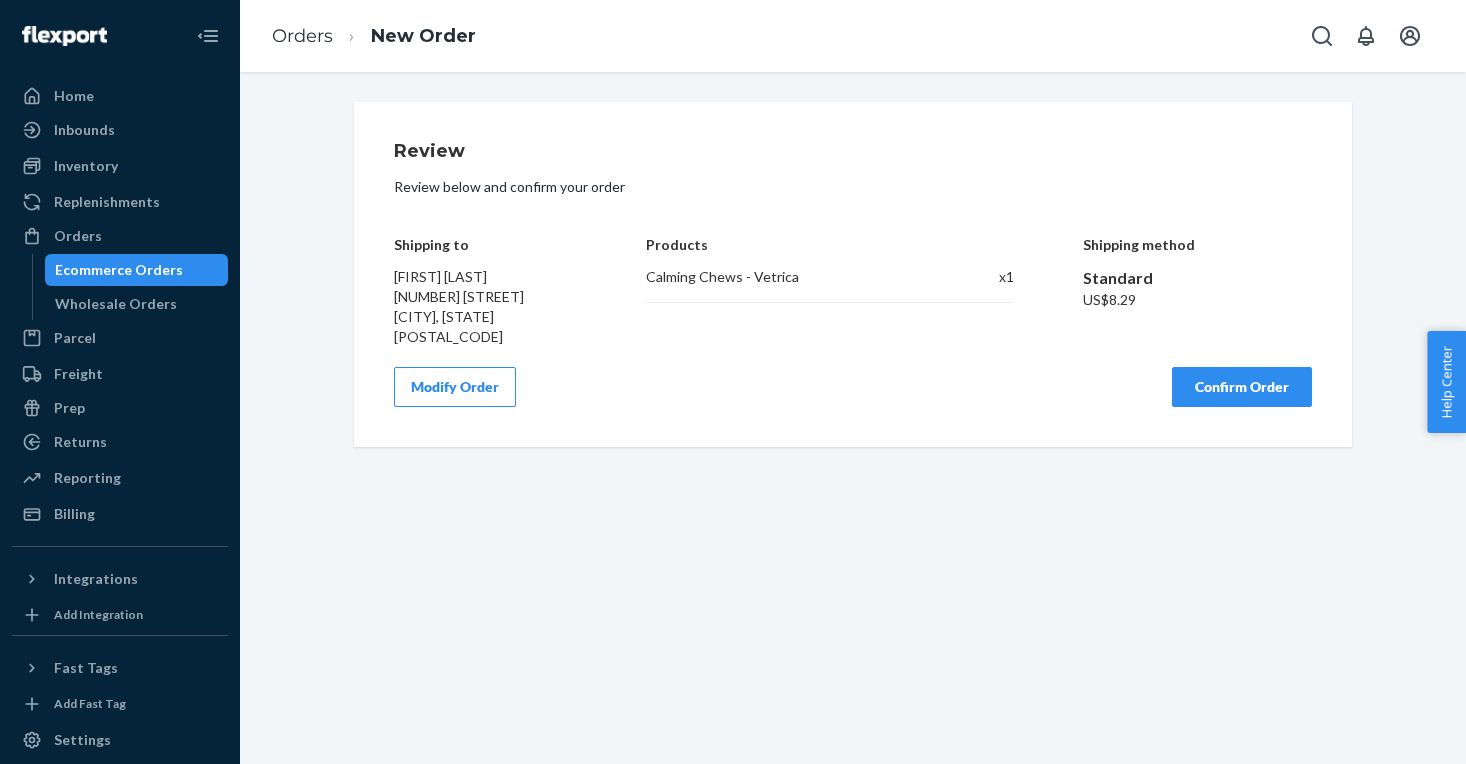 click on "Confirm Order" at bounding box center (1242, 387) 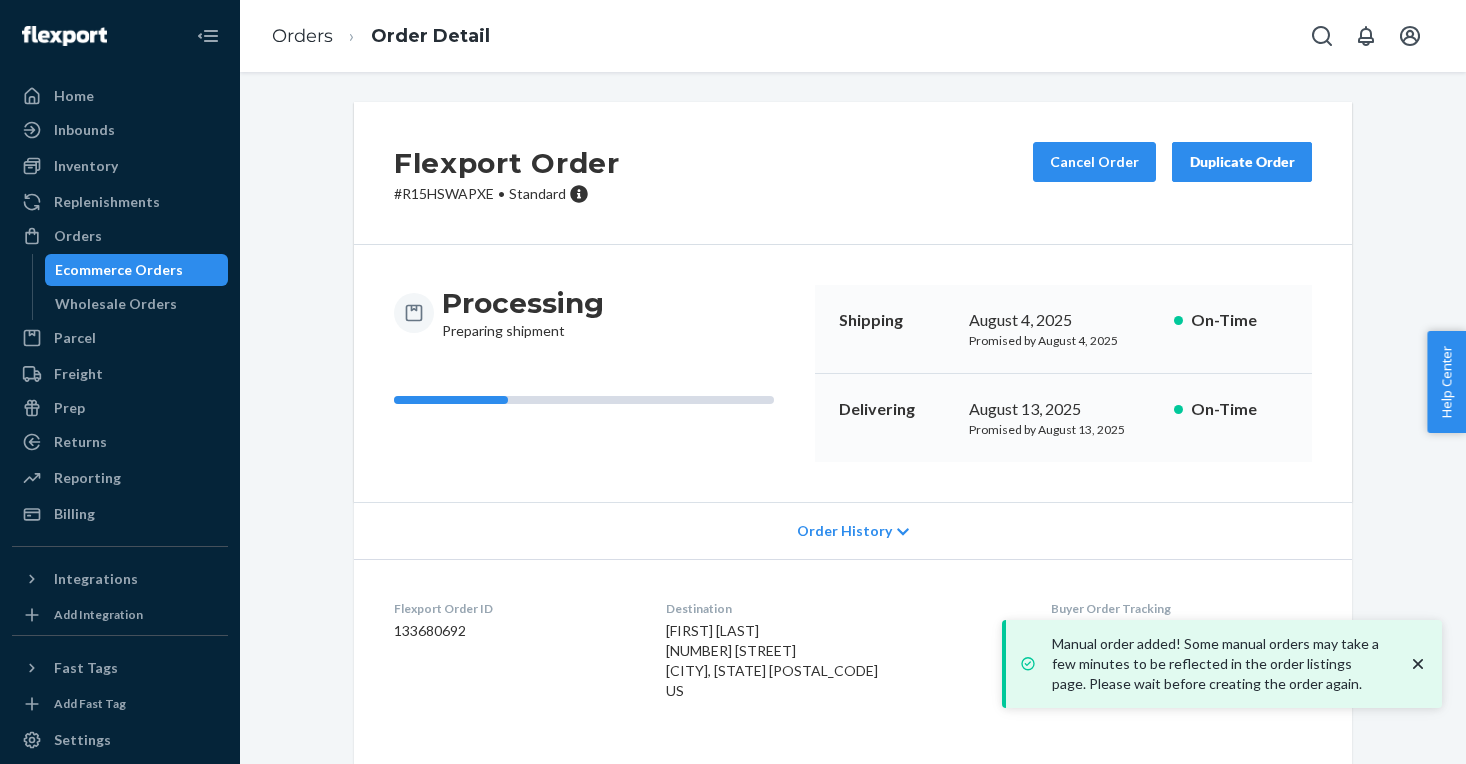 click on "Ecommerce Orders" at bounding box center [137, 270] 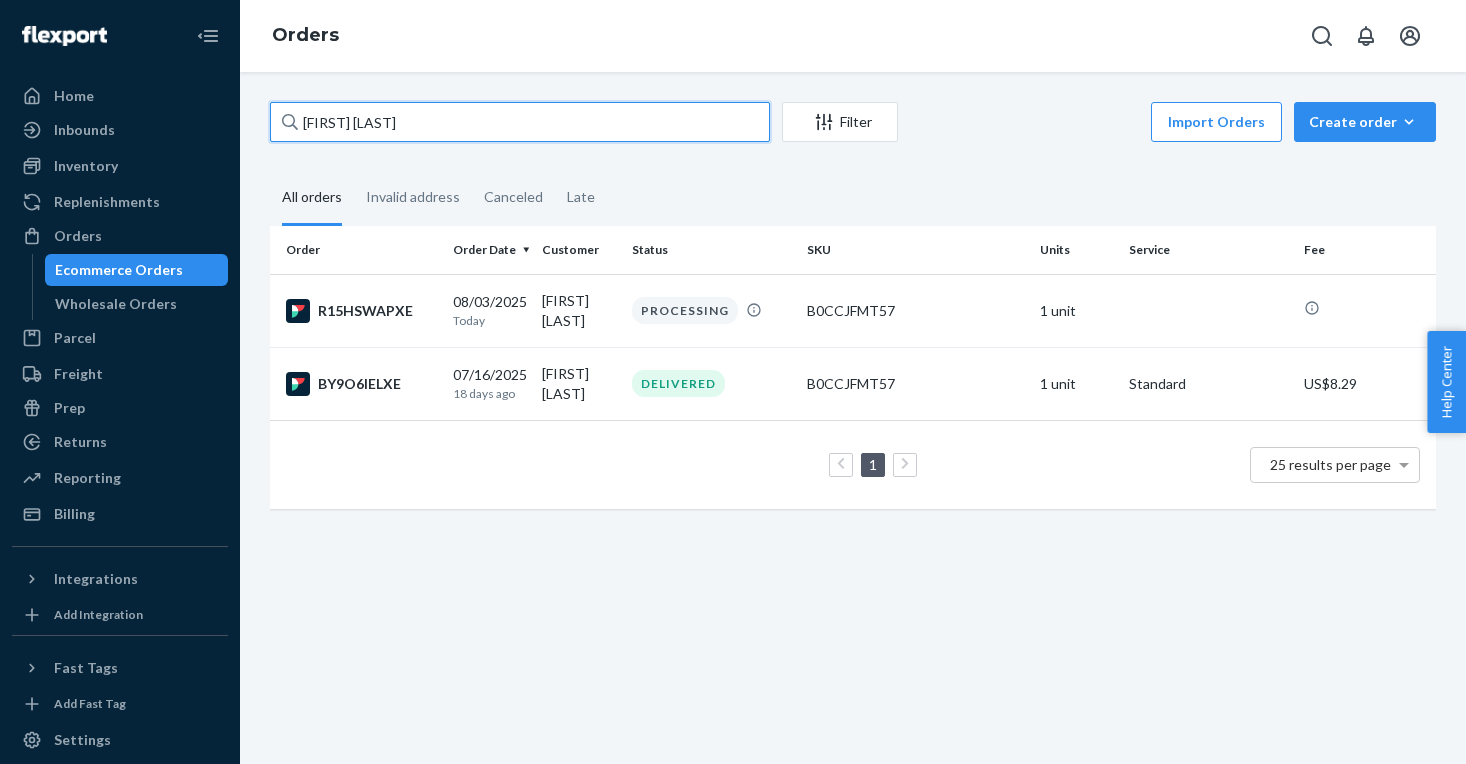 drag, startPoint x: 432, startPoint y: 125, endPoint x: 187, endPoint y: 117, distance: 245.13058 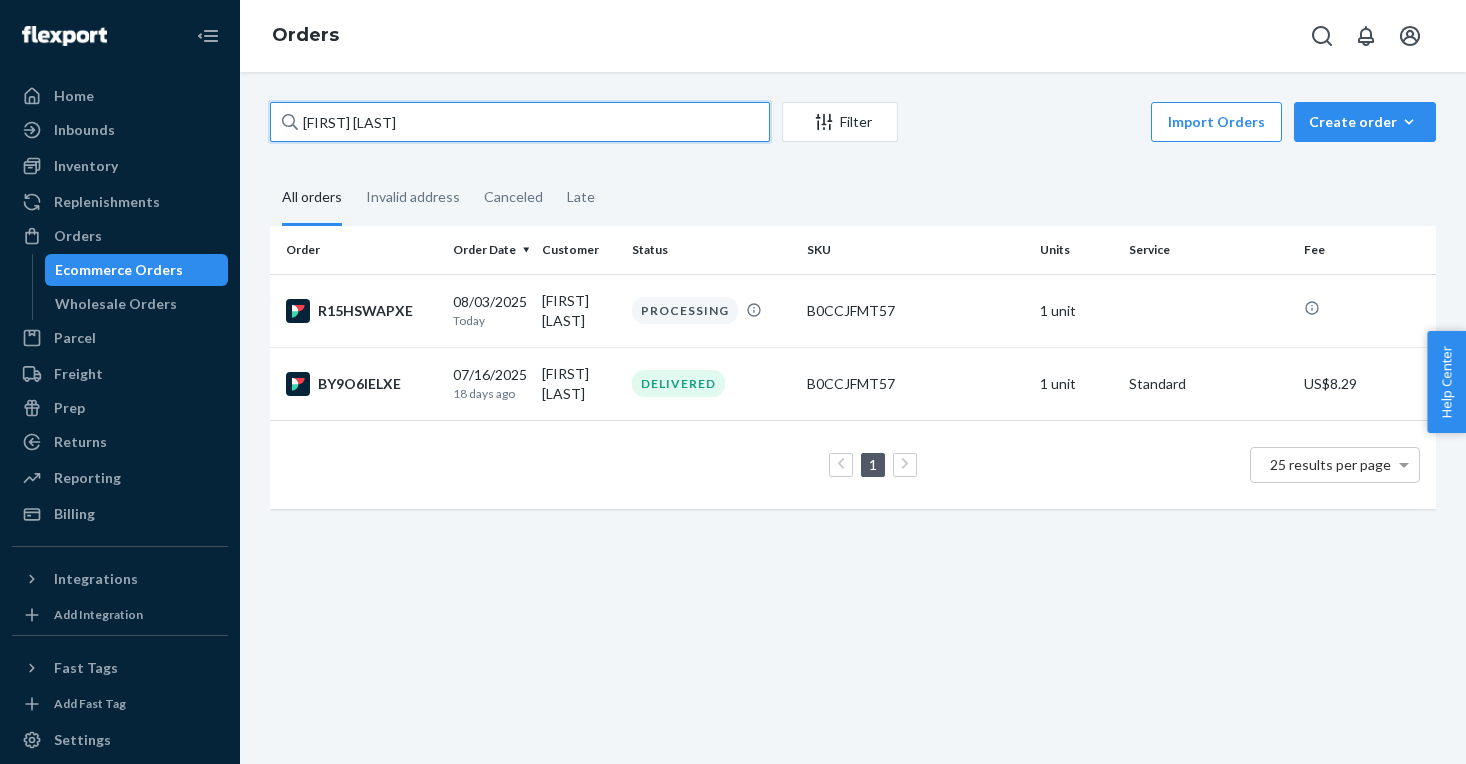 click on "[FIRST] [LAST]" at bounding box center (520, 122) 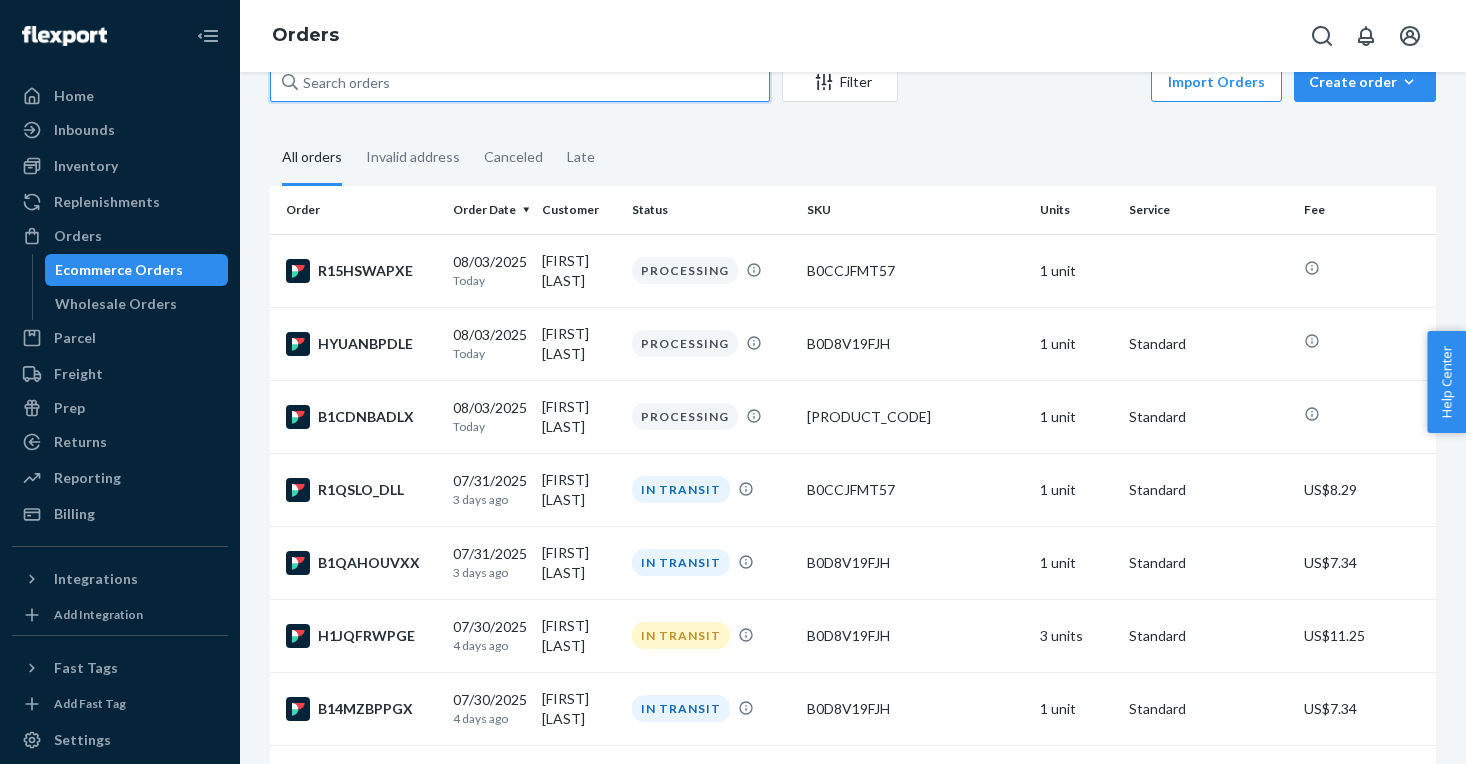 scroll, scrollTop: 46, scrollLeft: 0, axis: vertical 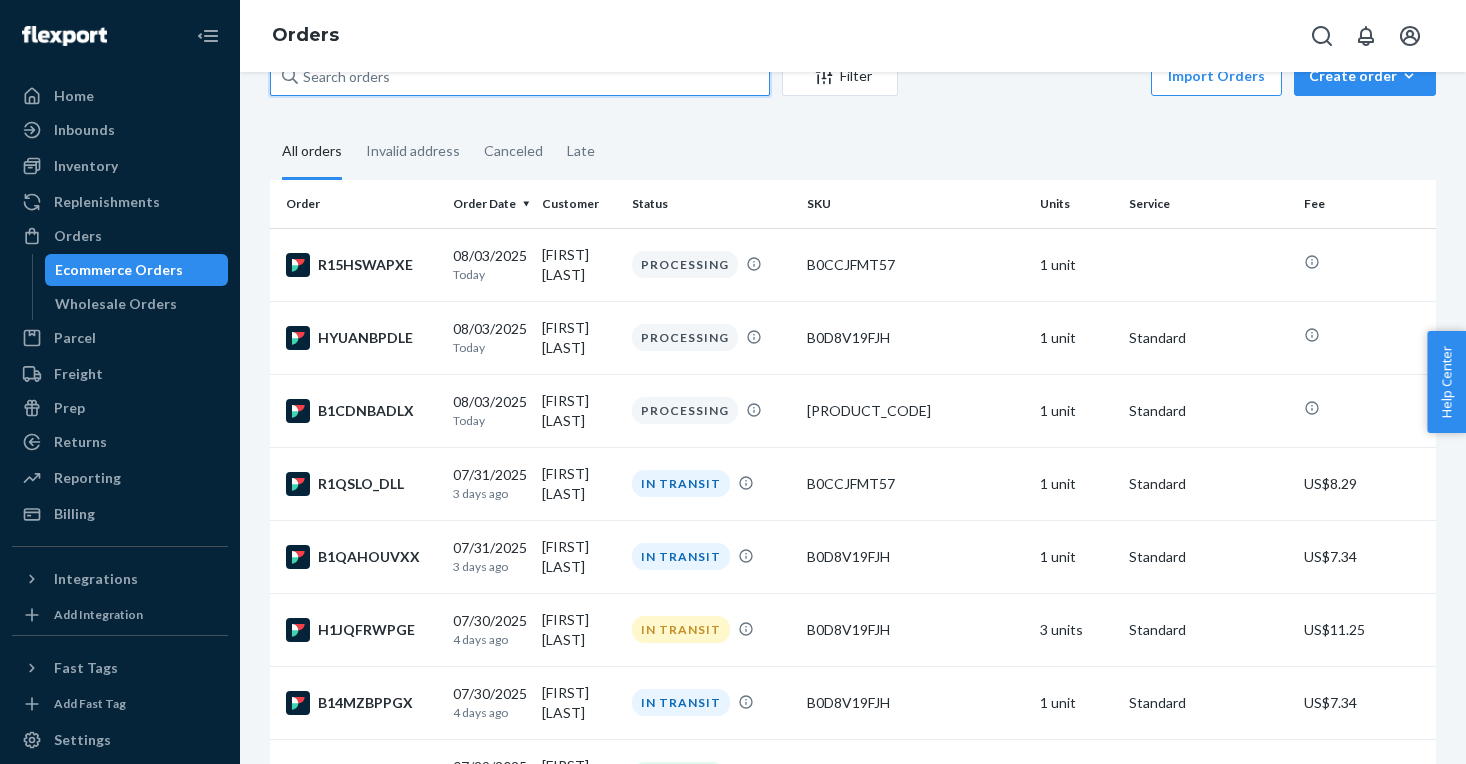 type 